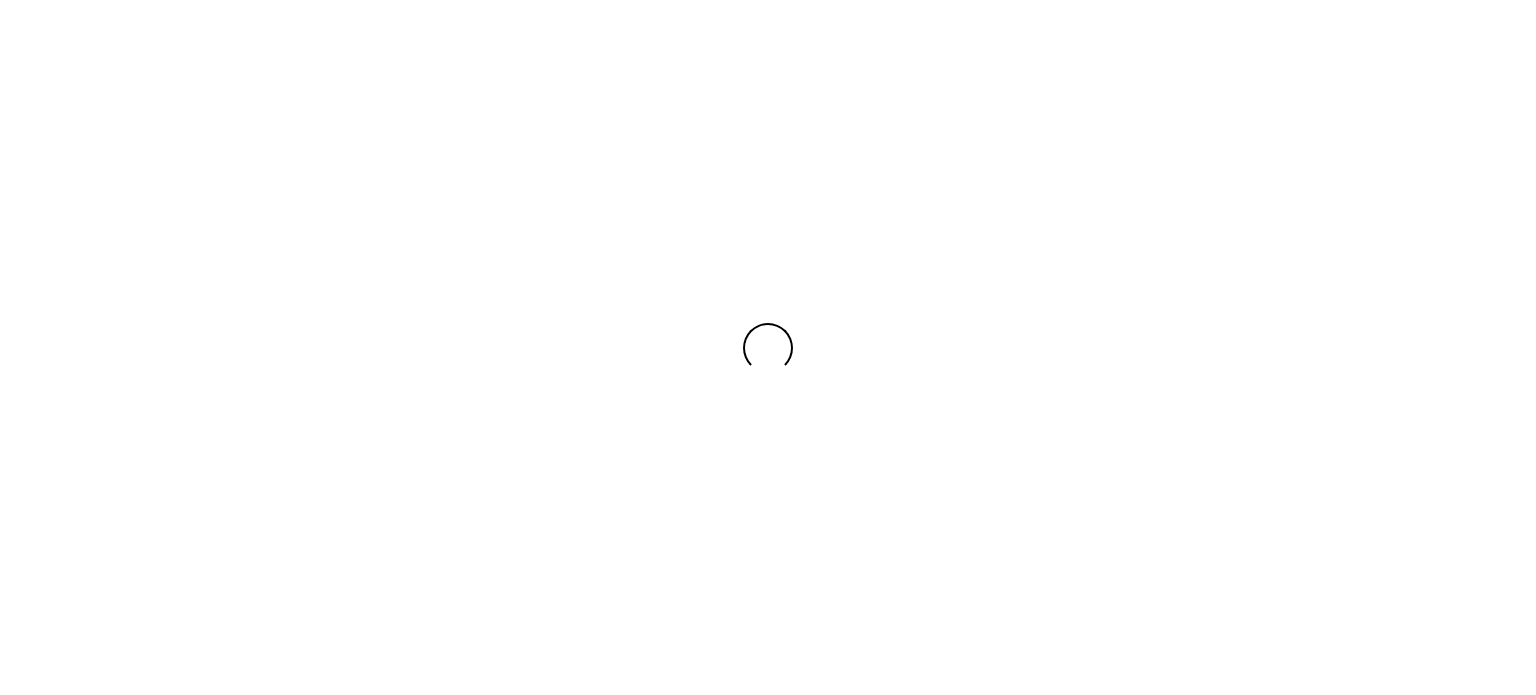 scroll, scrollTop: 0, scrollLeft: 0, axis: both 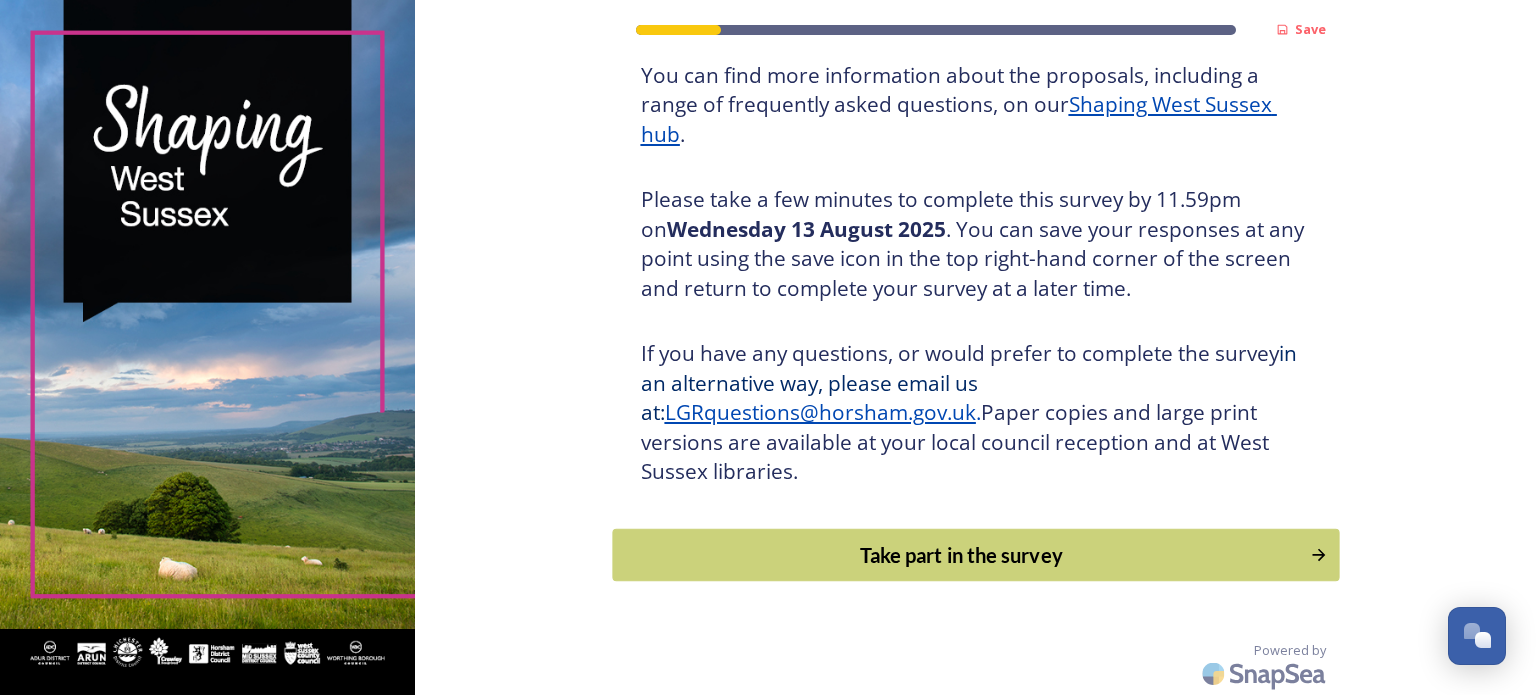 click on "Take part in the survey" at bounding box center (961, 555) 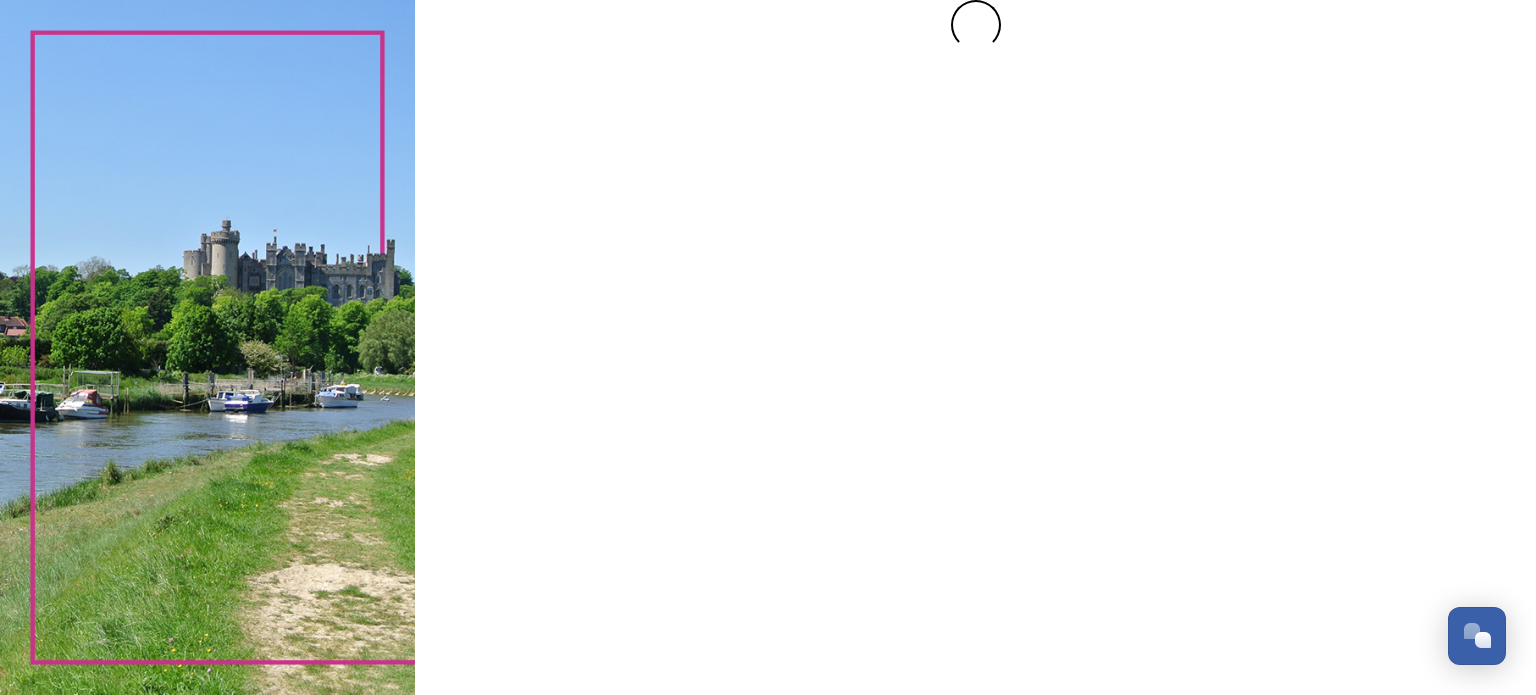 scroll, scrollTop: 0, scrollLeft: 0, axis: both 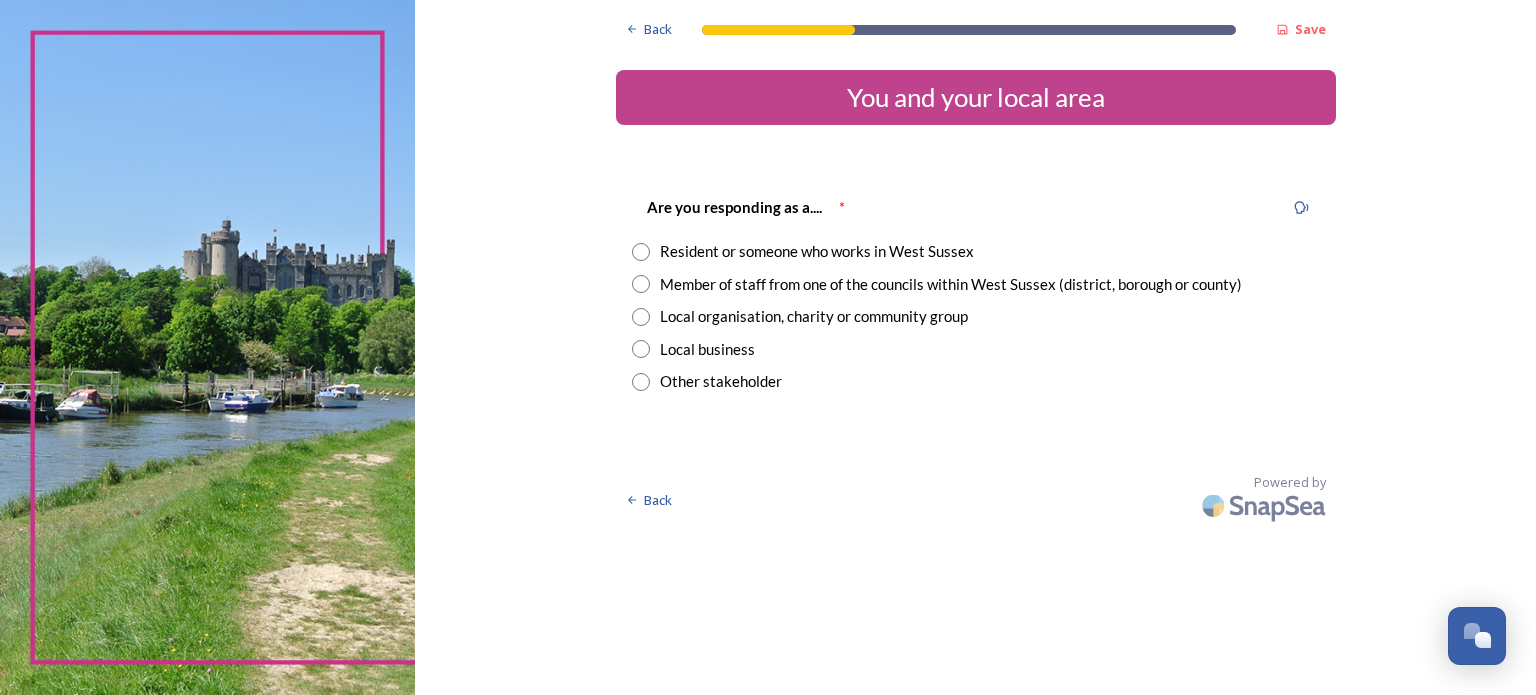 click at bounding box center (641, 349) 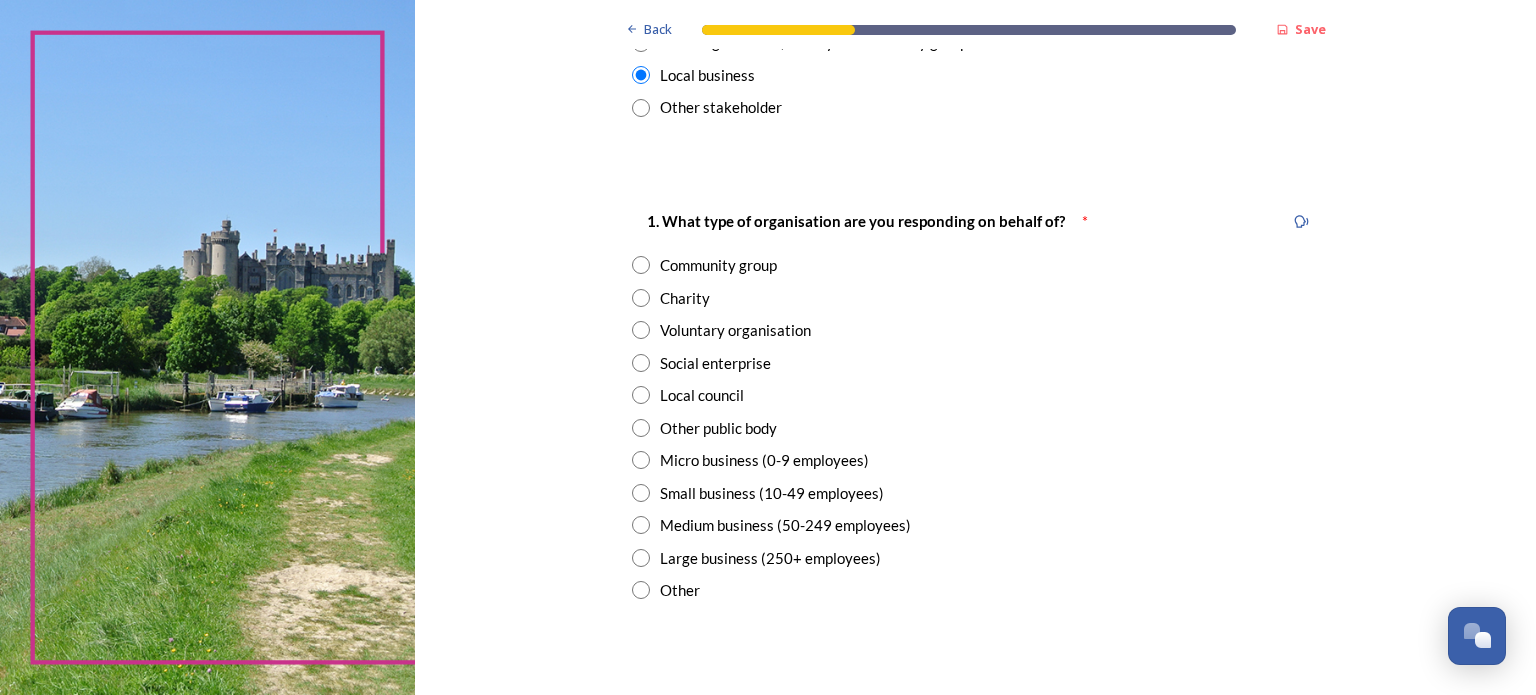 scroll, scrollTop: 300, scrollLeft: 0, axis: vertical 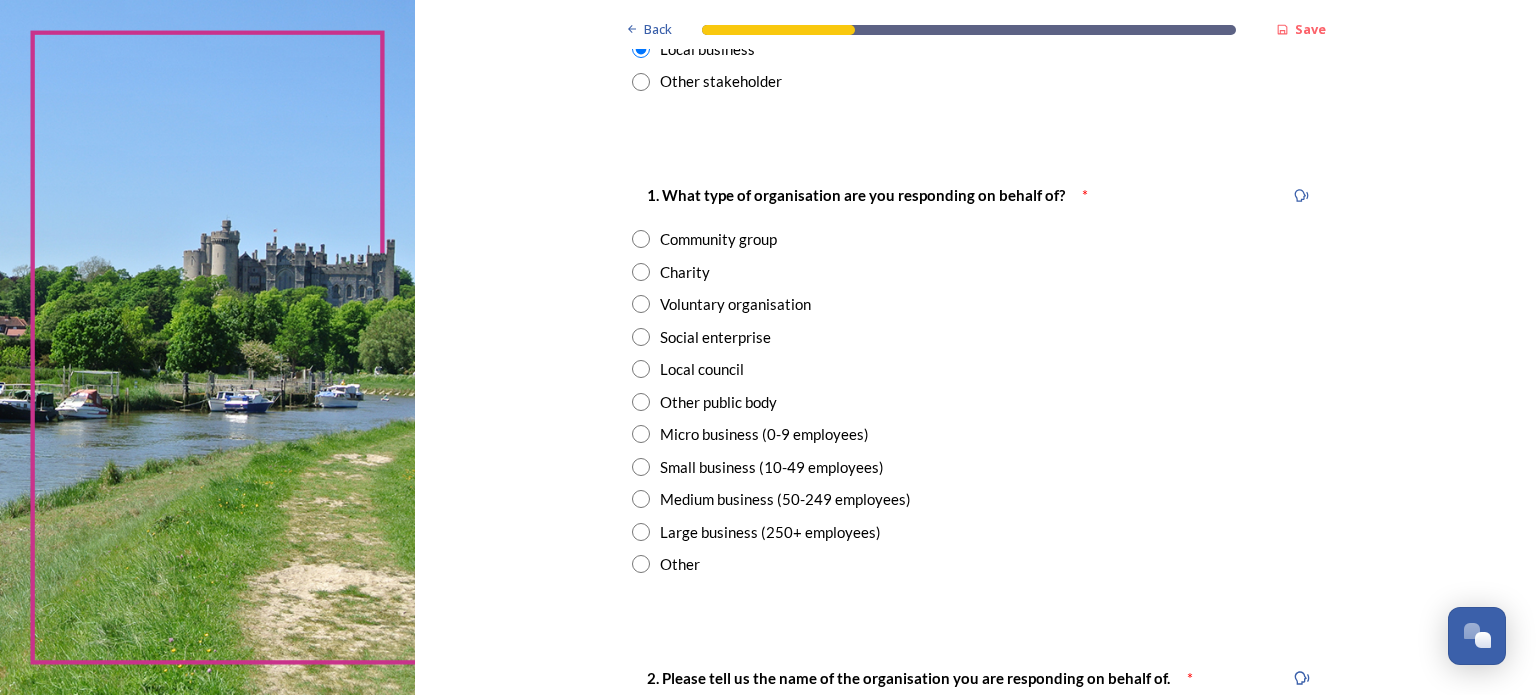 click at bounding box center (641, 532) 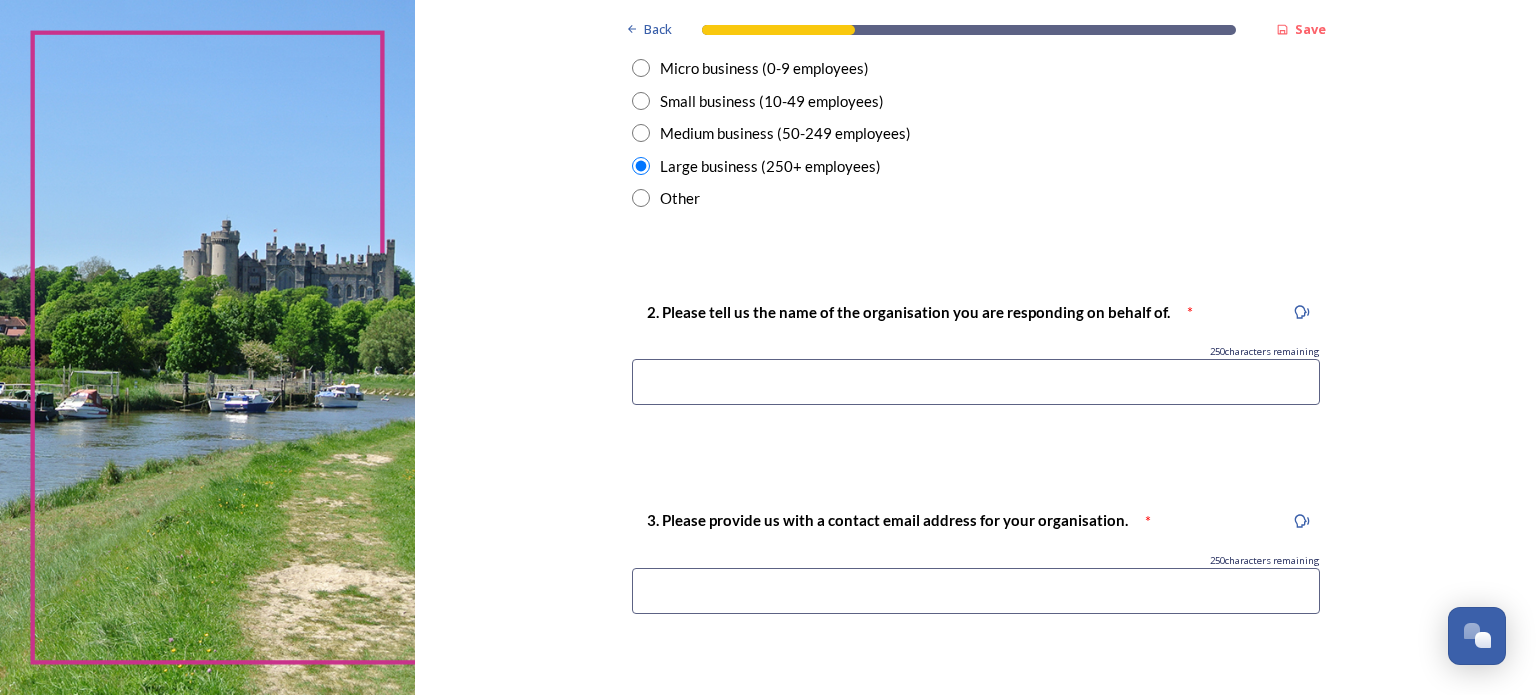 scroll, scrollTop: 700, scrollLeft: 0, axis: vertical 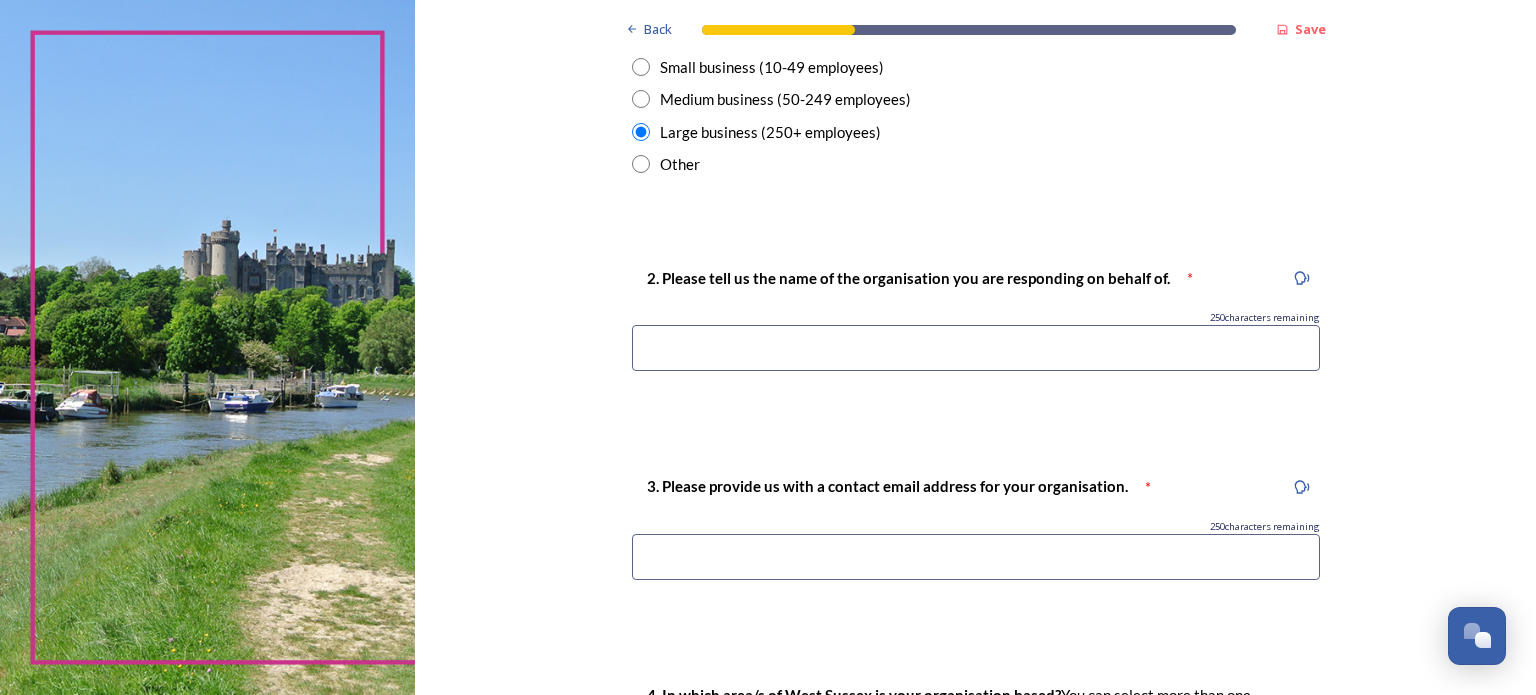 click at bounding box center (976, 348) 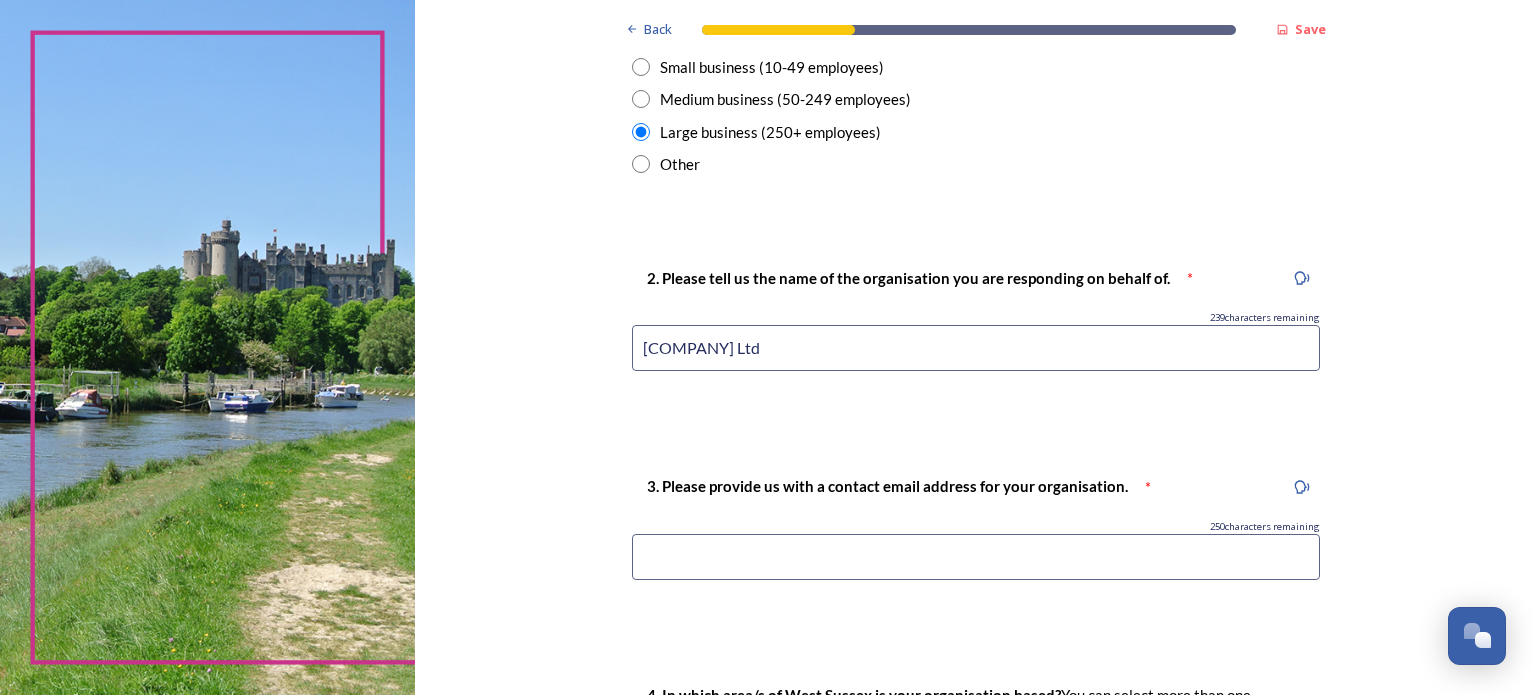 type on "[COMPANY] Ltd" 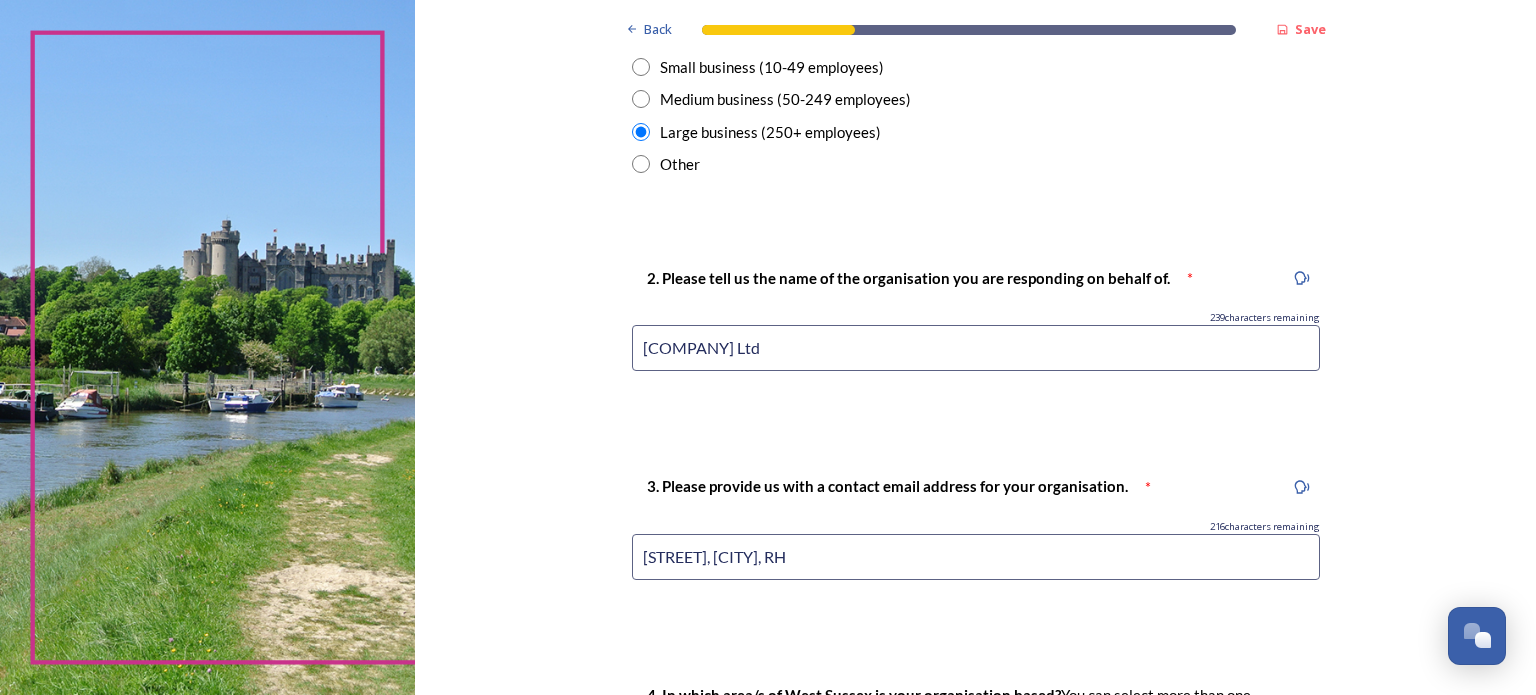 click on "[STREET], [CITY], RH" at bounding box center [976, 557] 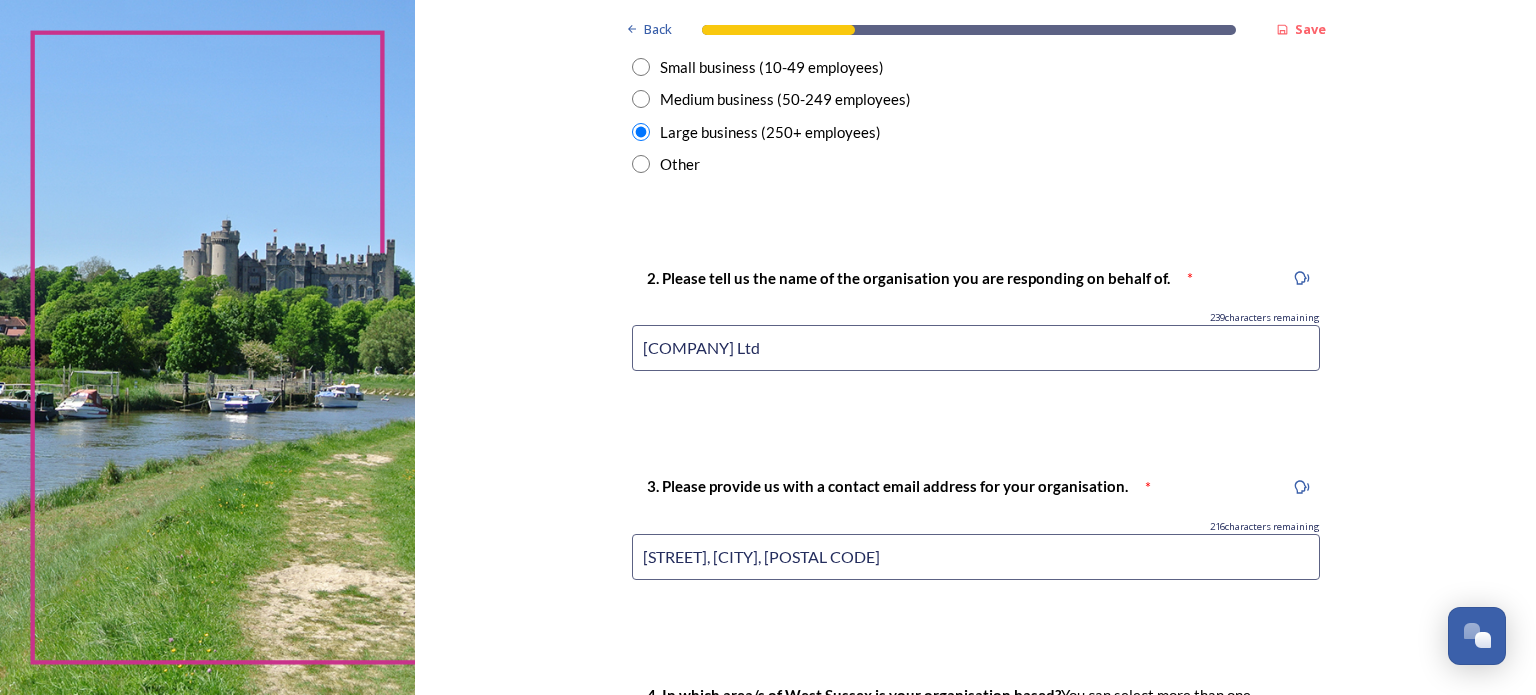 click on "[STREET], [CITY], [POSTAL CODE]" at bounding box center (976, 557) 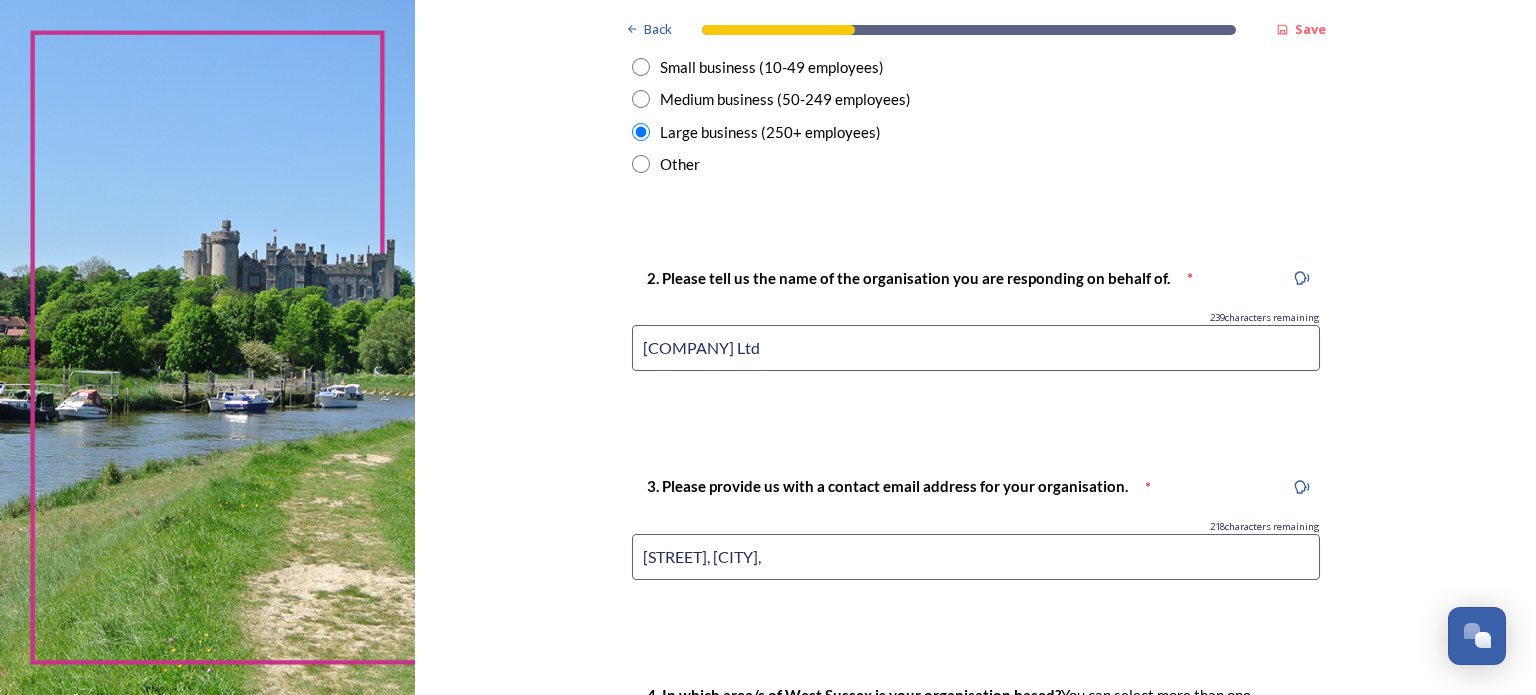 paste on "[POSTAL CODE]" 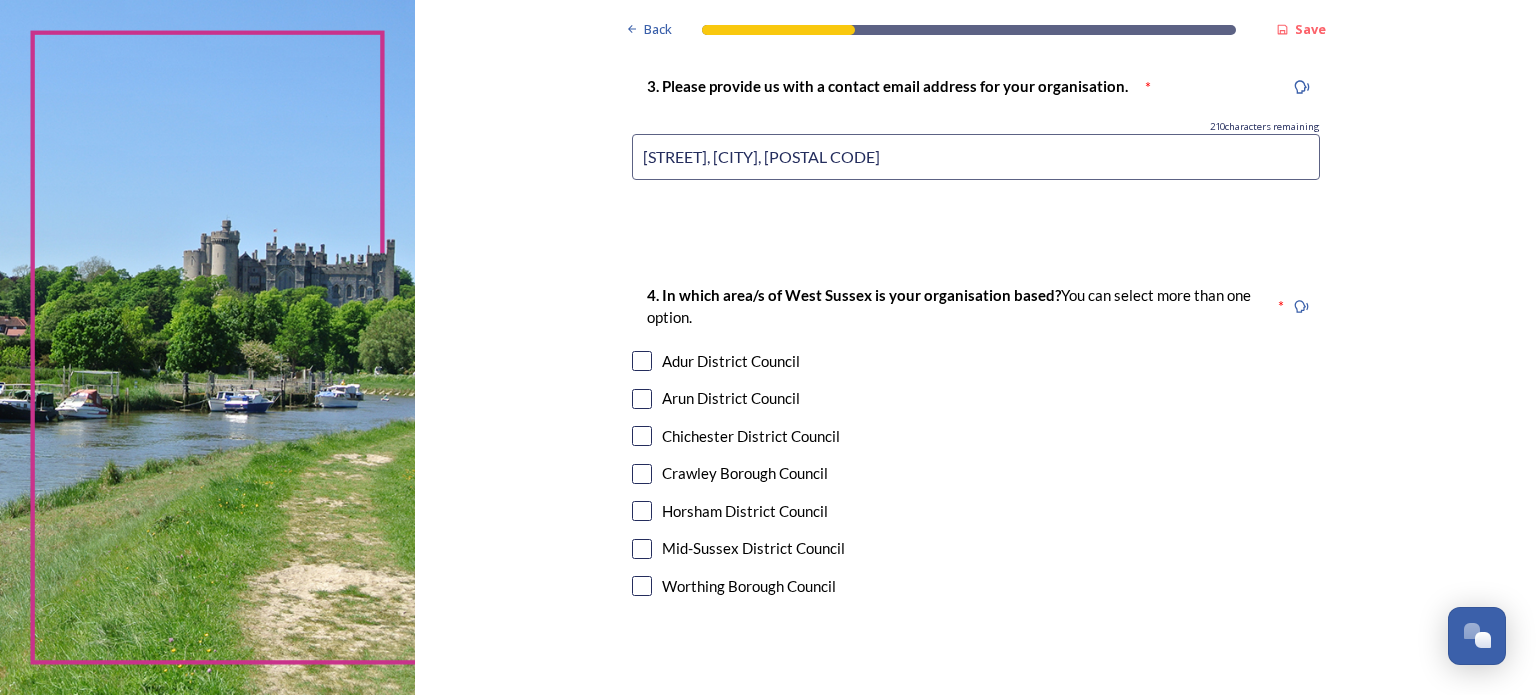 scroll, scrollTop: 1300, scrollLeft: 0, axis: vertical 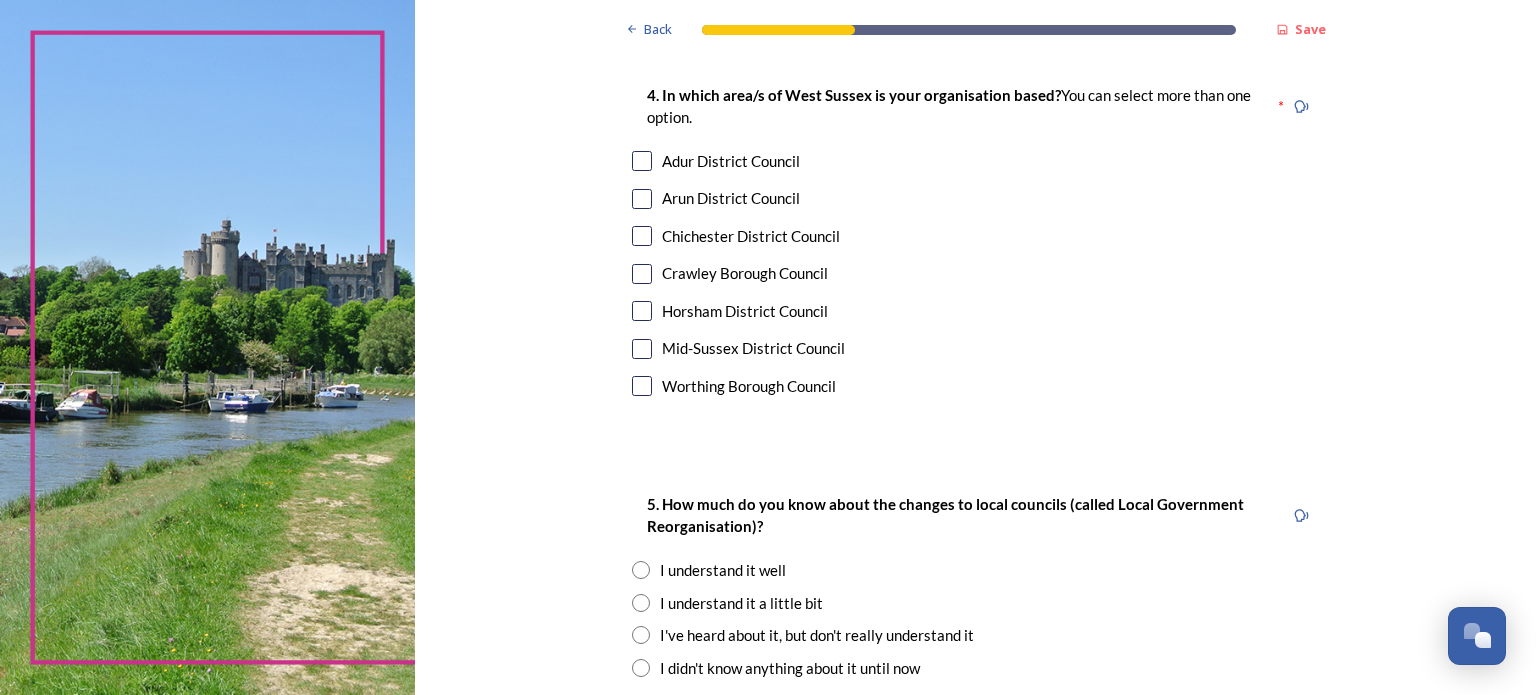 type on "[STREET], [CITY], [POSTAL CODE]" 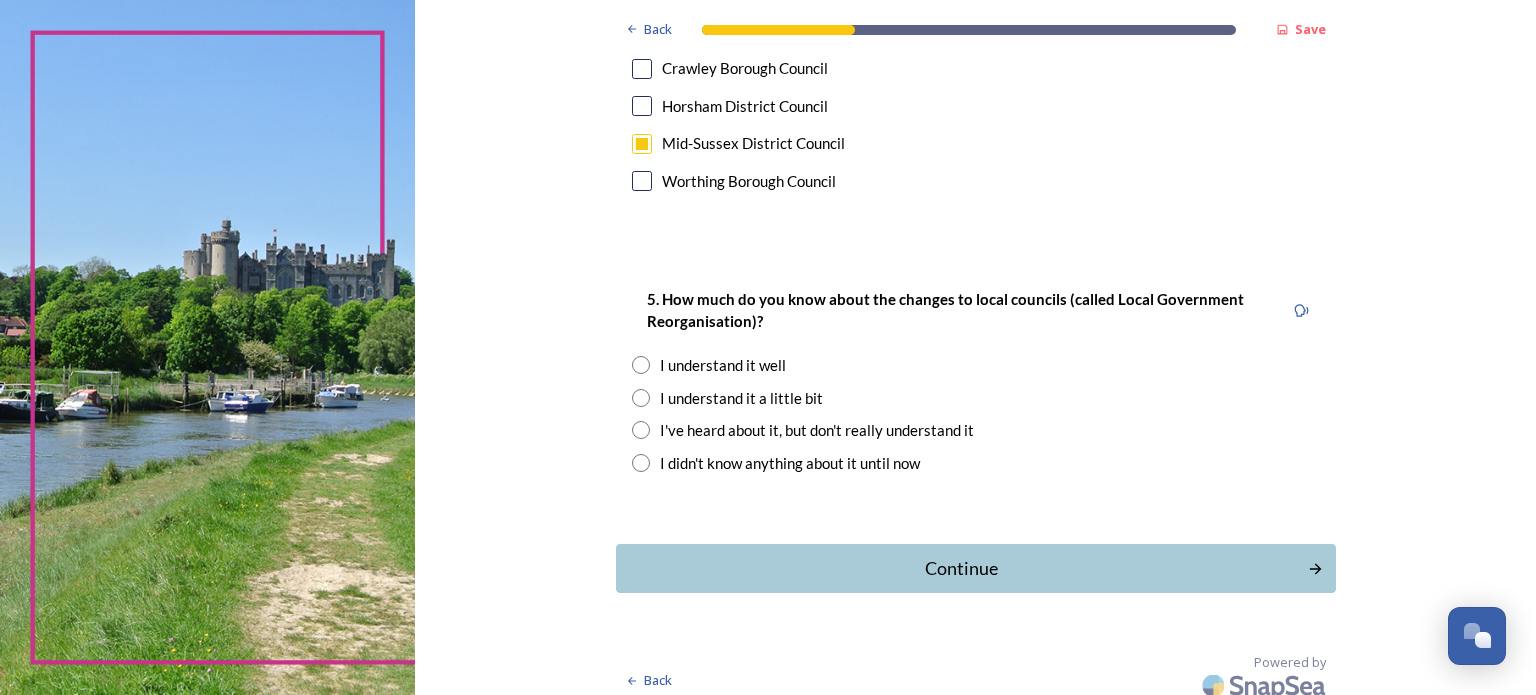 scroll, scrollTop: 1517, scrollLeft: 0, axis: vertical 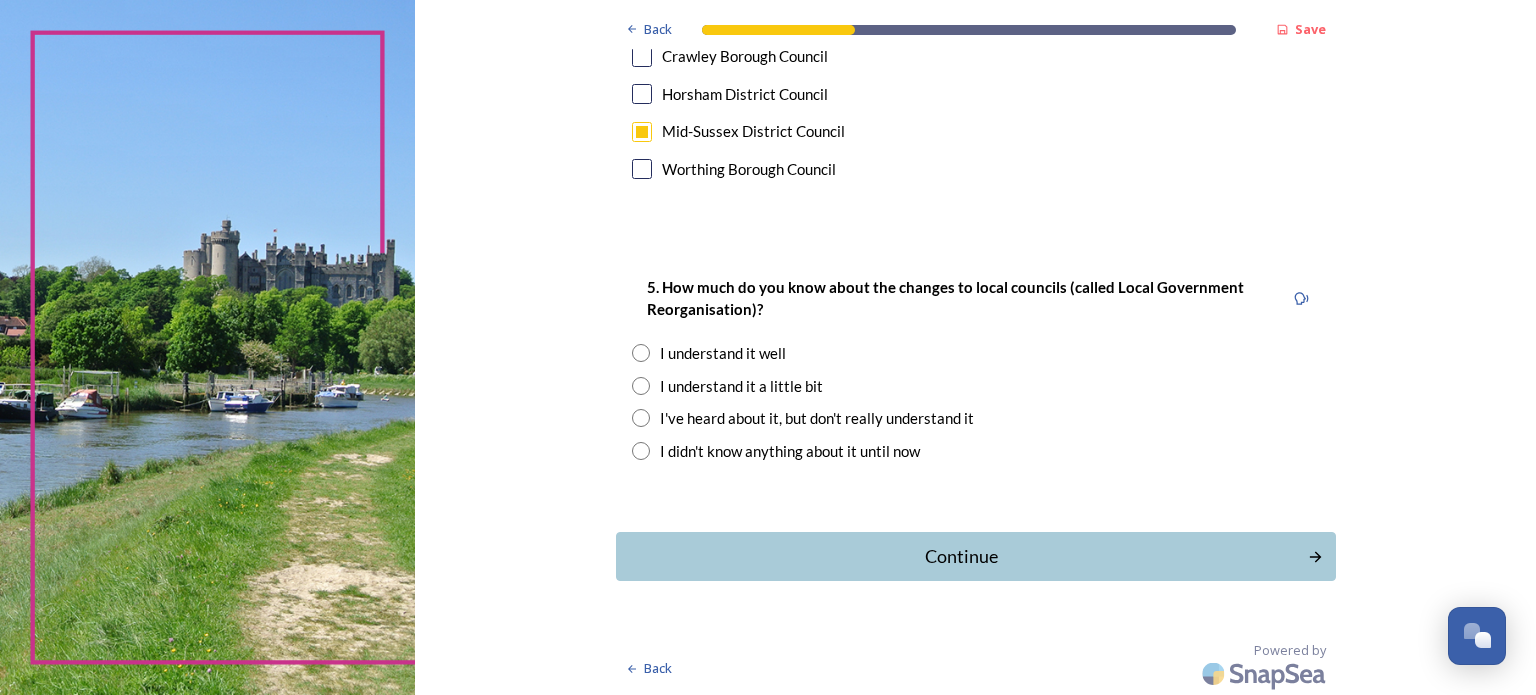 click at bounding box center [641, 386] 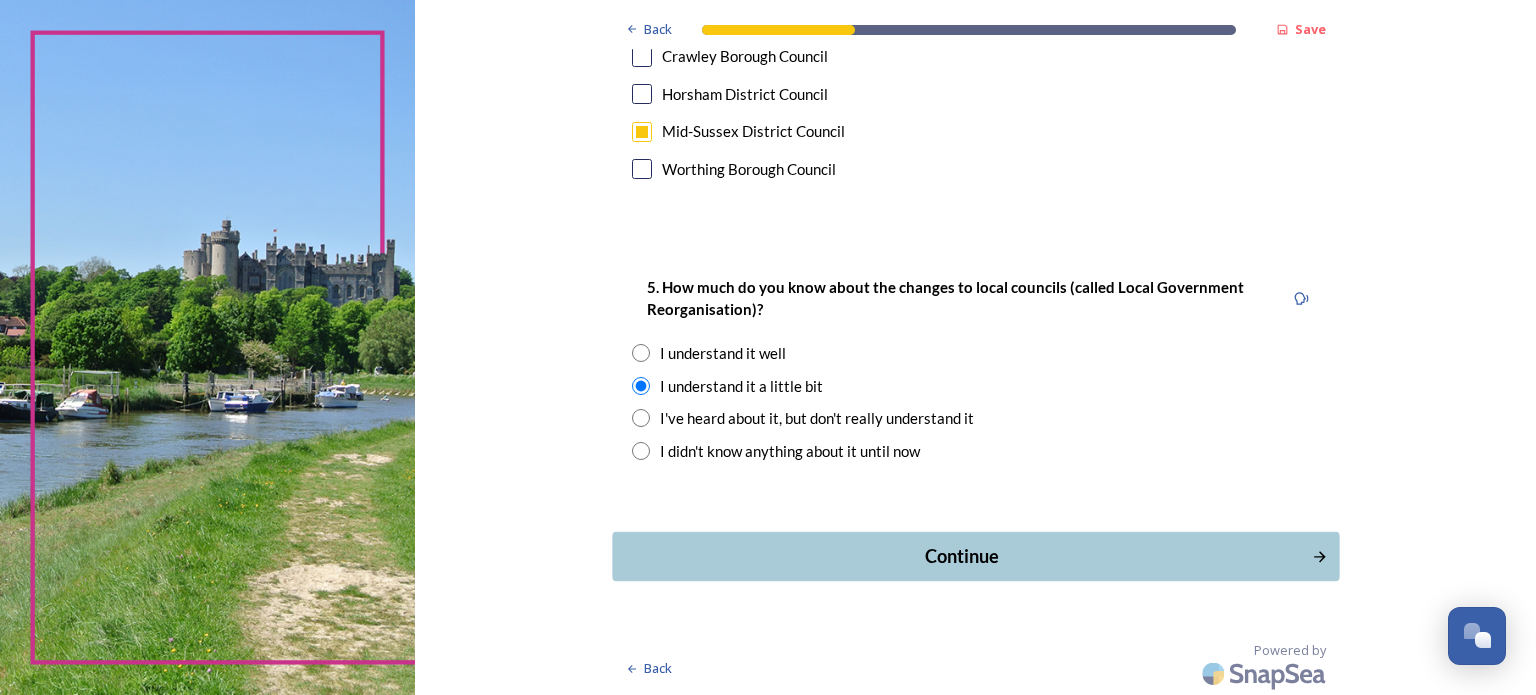 click on "Continue" at bounding box center [961, 556] 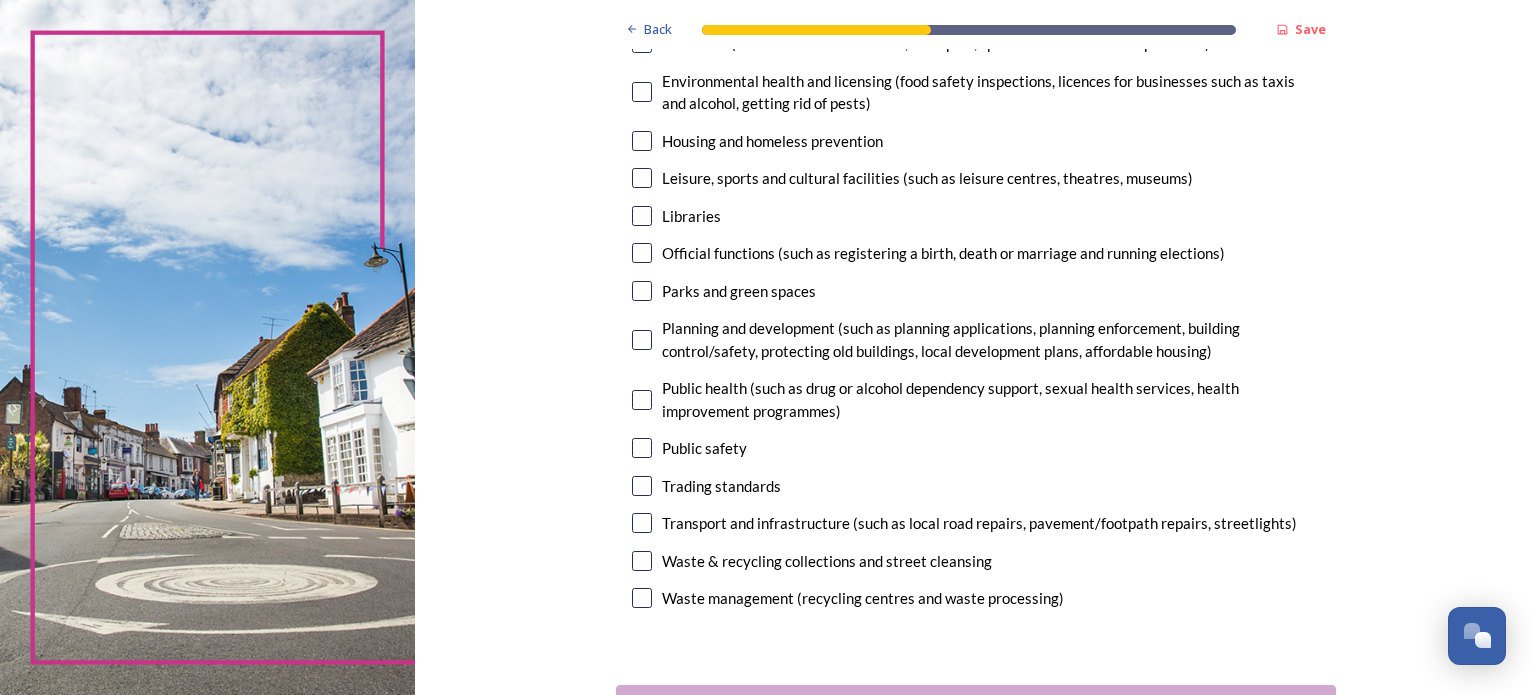 scroll, scrollTop: 500, scrollLeft: 0, axis: vertical 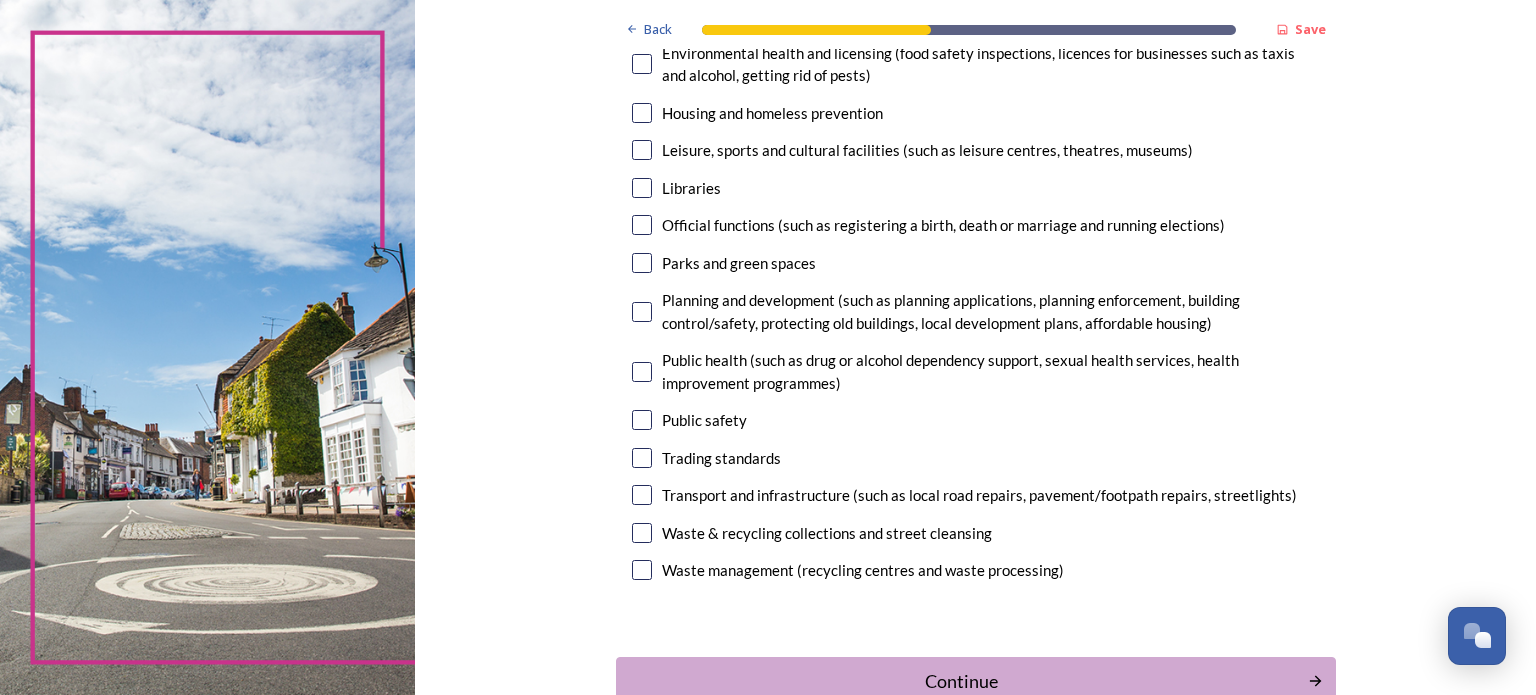 click at bounding box center (642, 312) 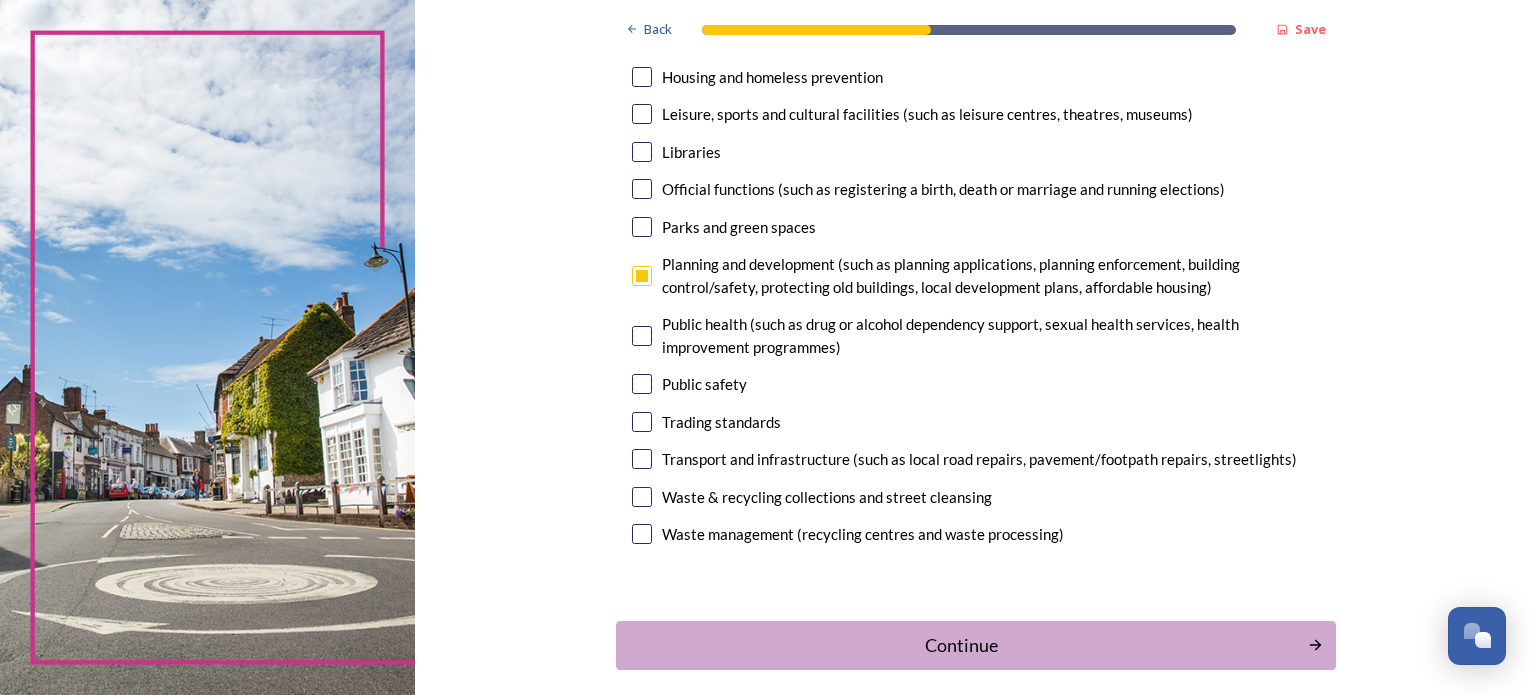 scroll, scrollTop: 600, scrollLeft: 0, axis: vertical 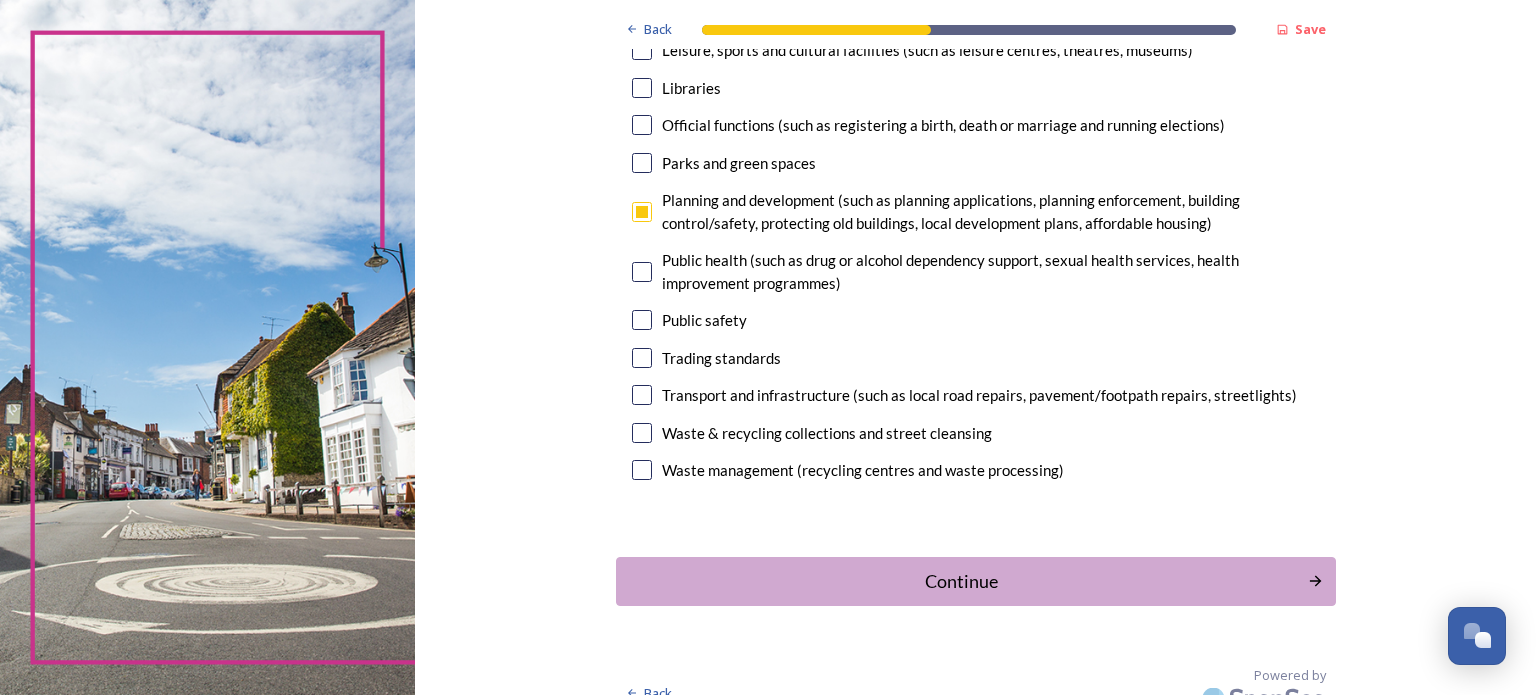 click at bounding box center [642, 395] 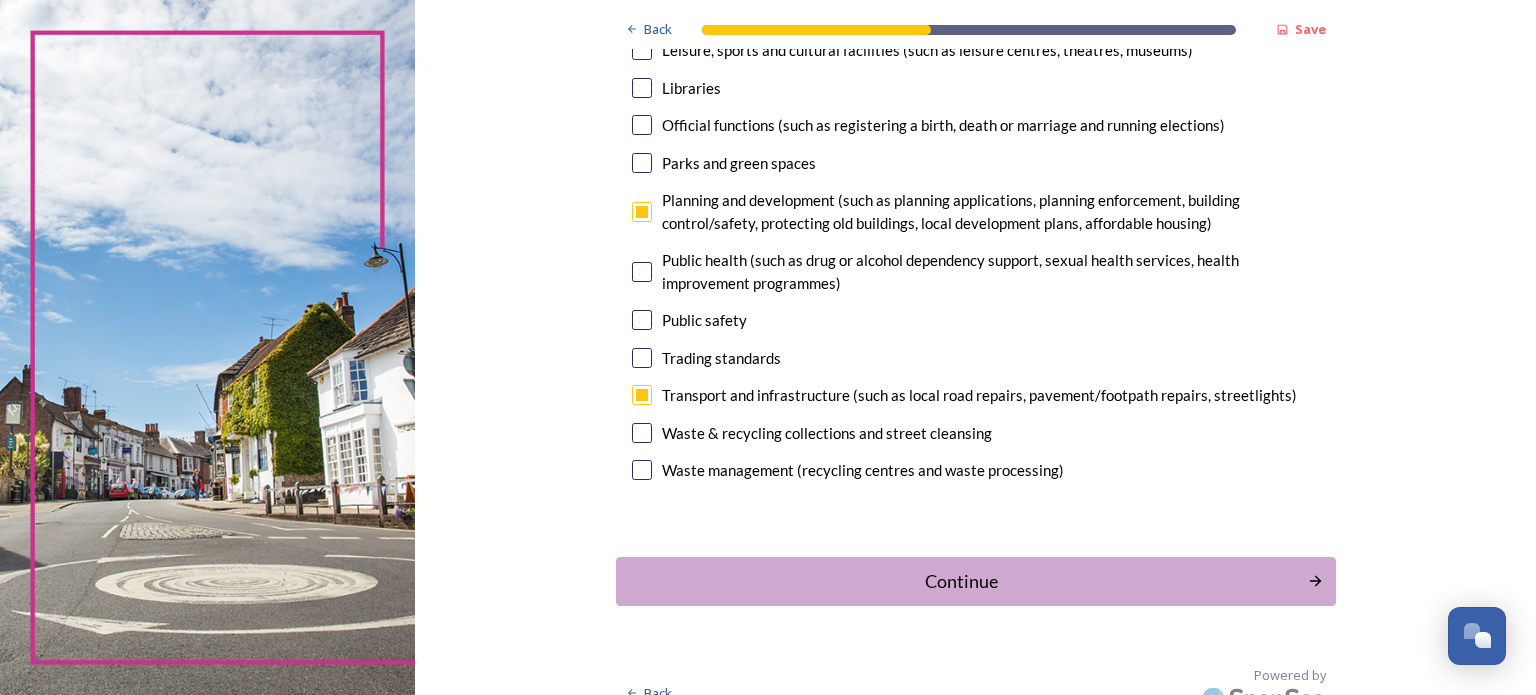 click at bounding box center (642, 470) 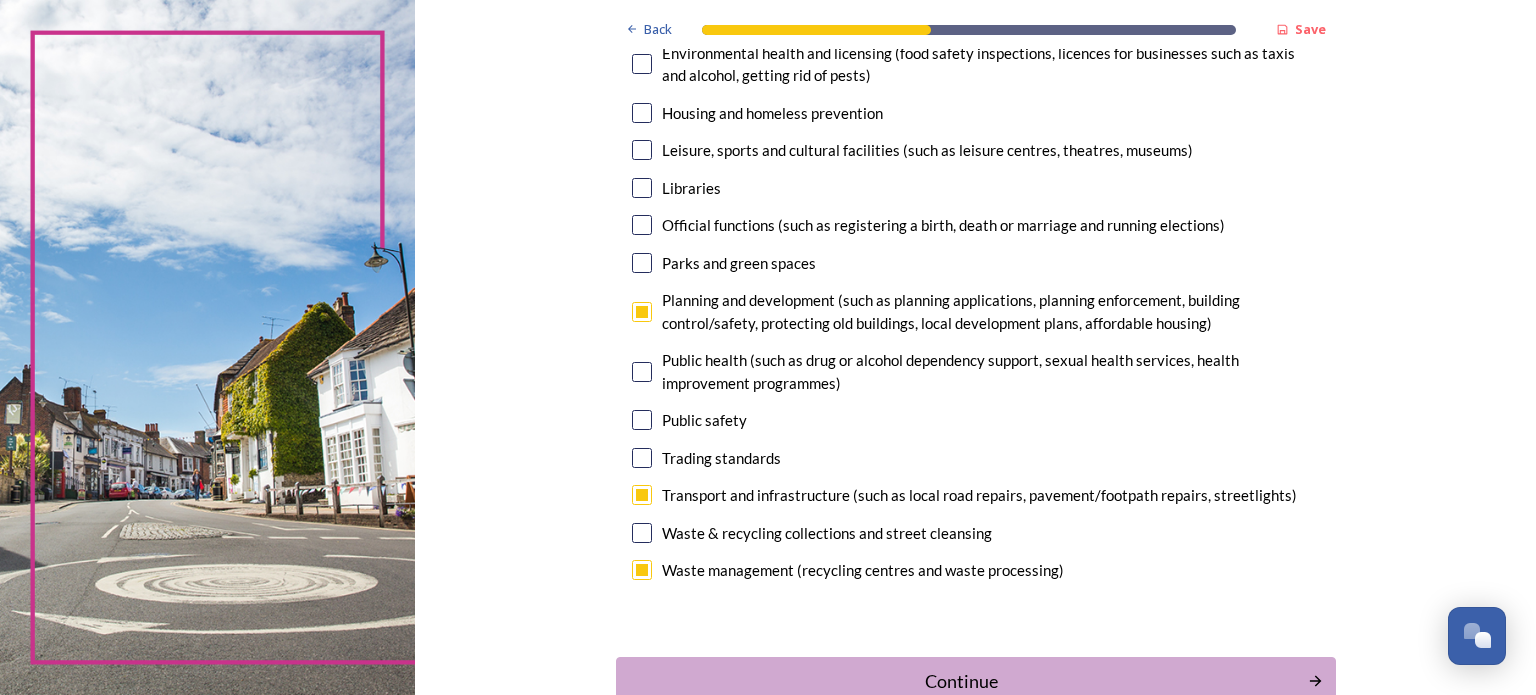 scroll, scrollTop: 600, scrollLeft: 0, axis: vertical 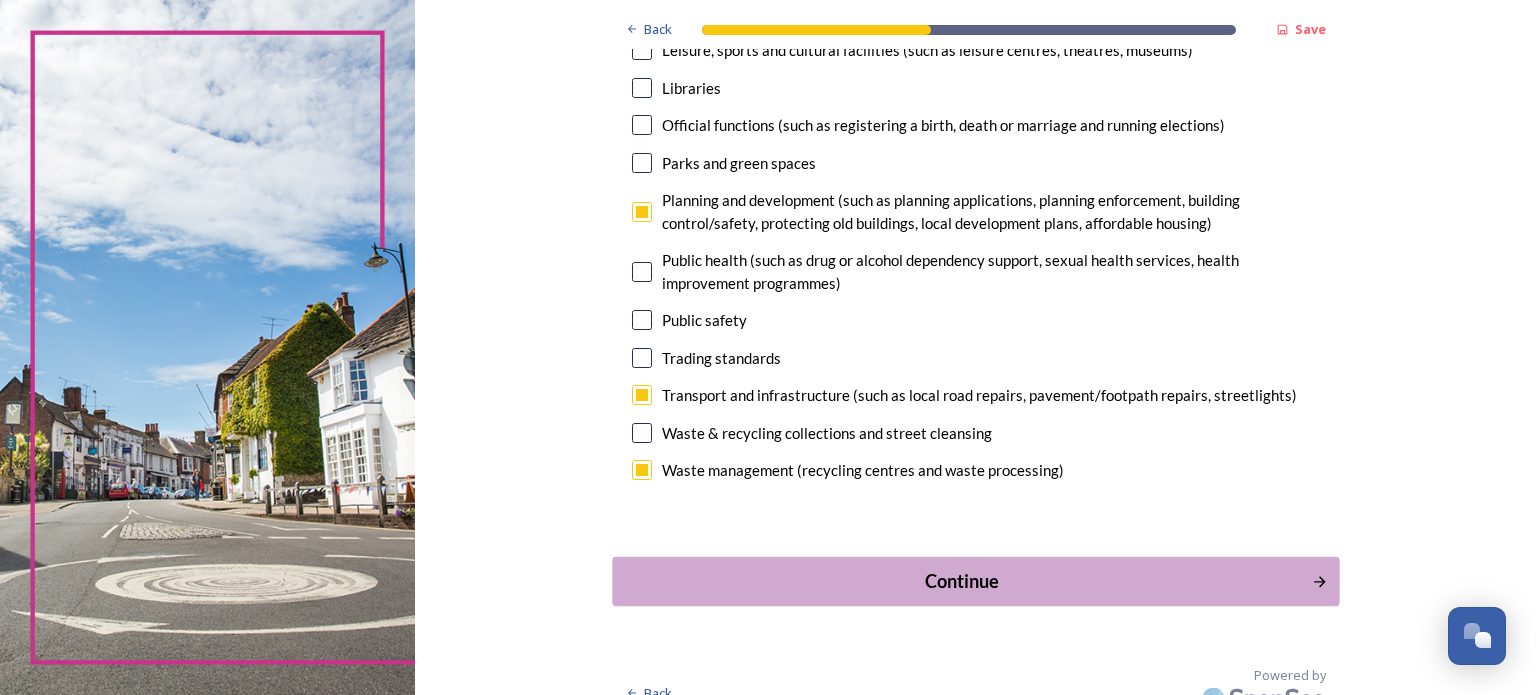 click on "Continue" at bounding box center (961, 580) 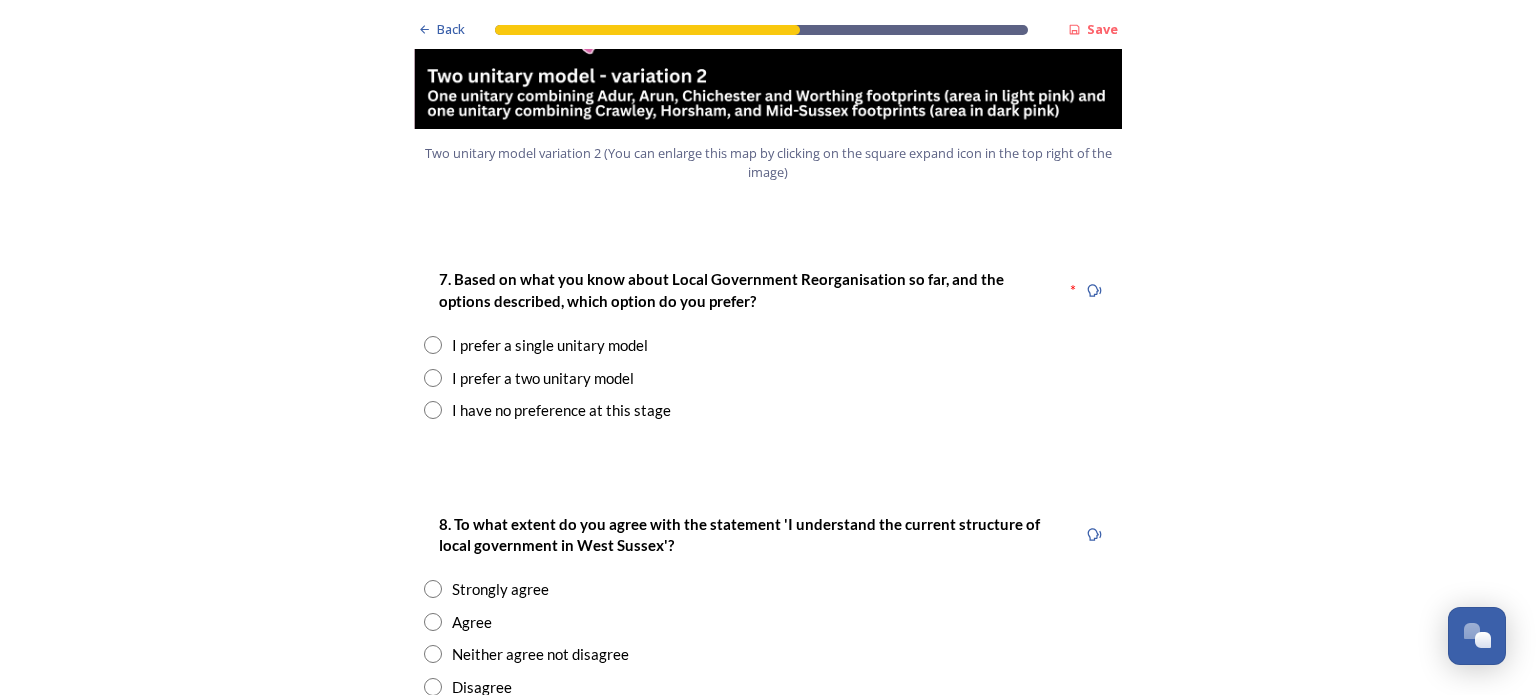 scroll, scrollTop: 2473, scrollLeft: 0, axis: vertical 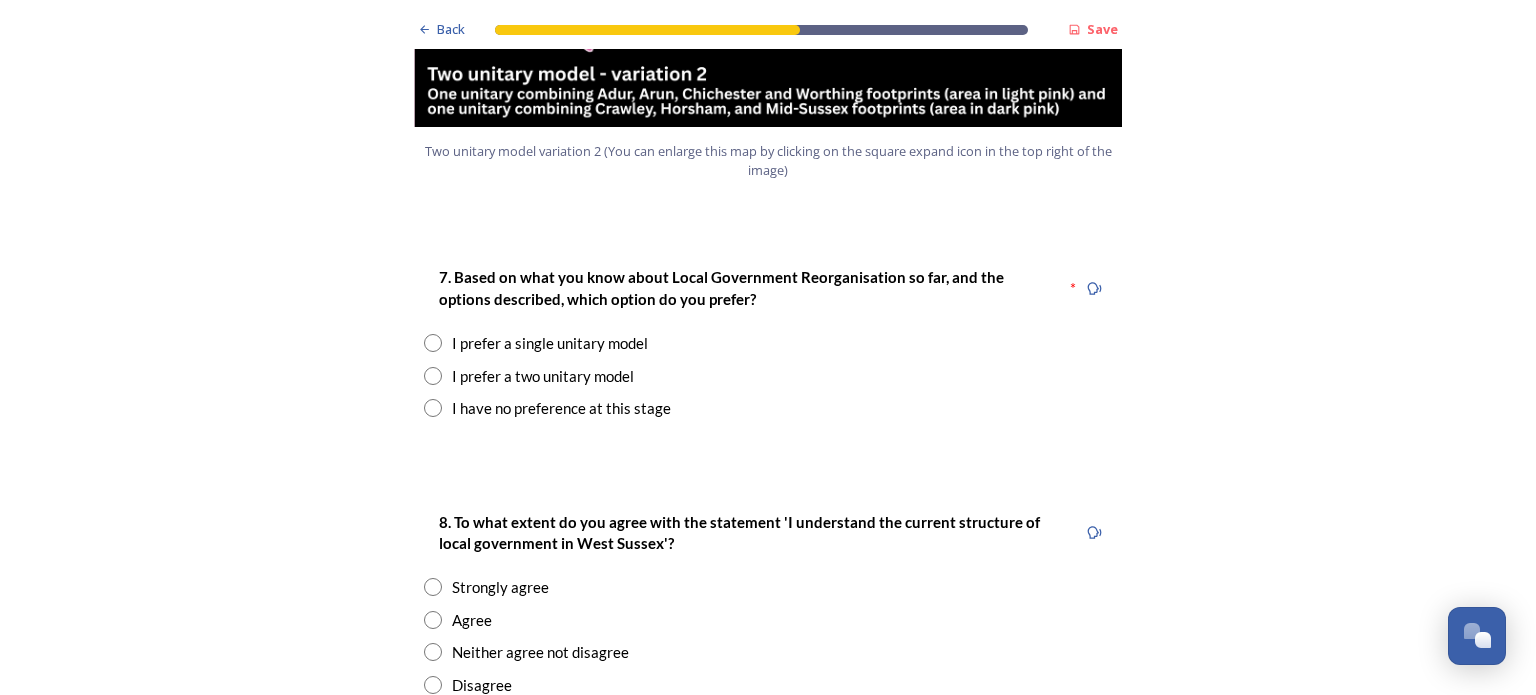 click at bounding box center (433, 376) 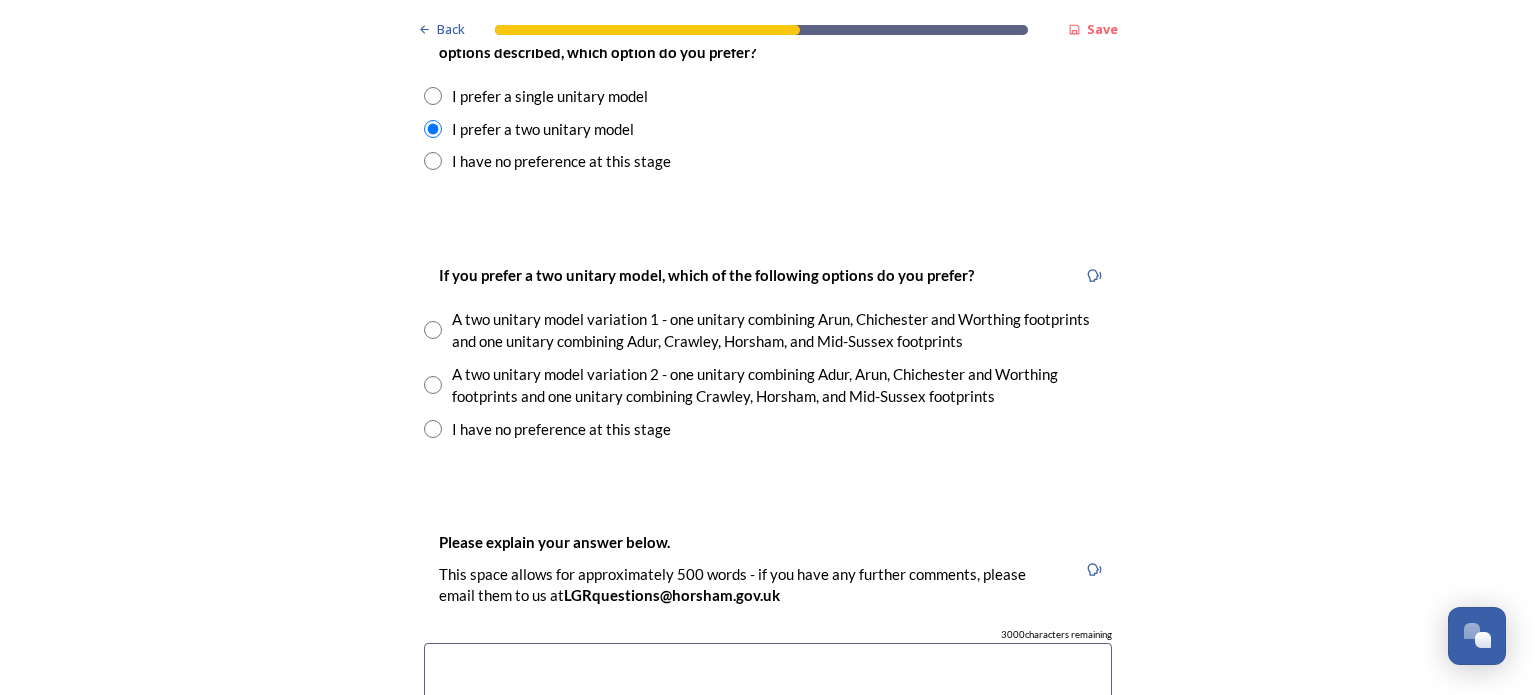 scroll, scrollTop: 2736, scrollLeft: 0, axis: vertical 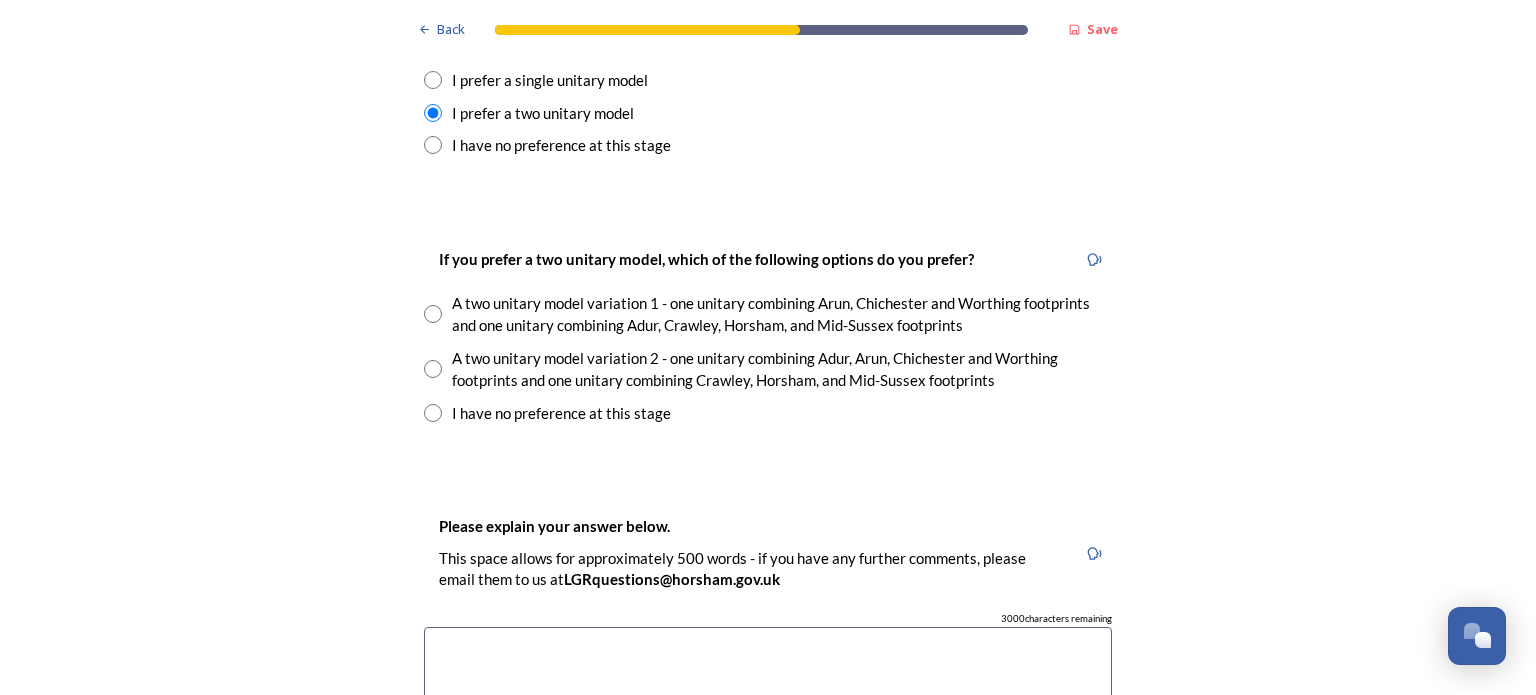 click at bounding box center (433, 314) 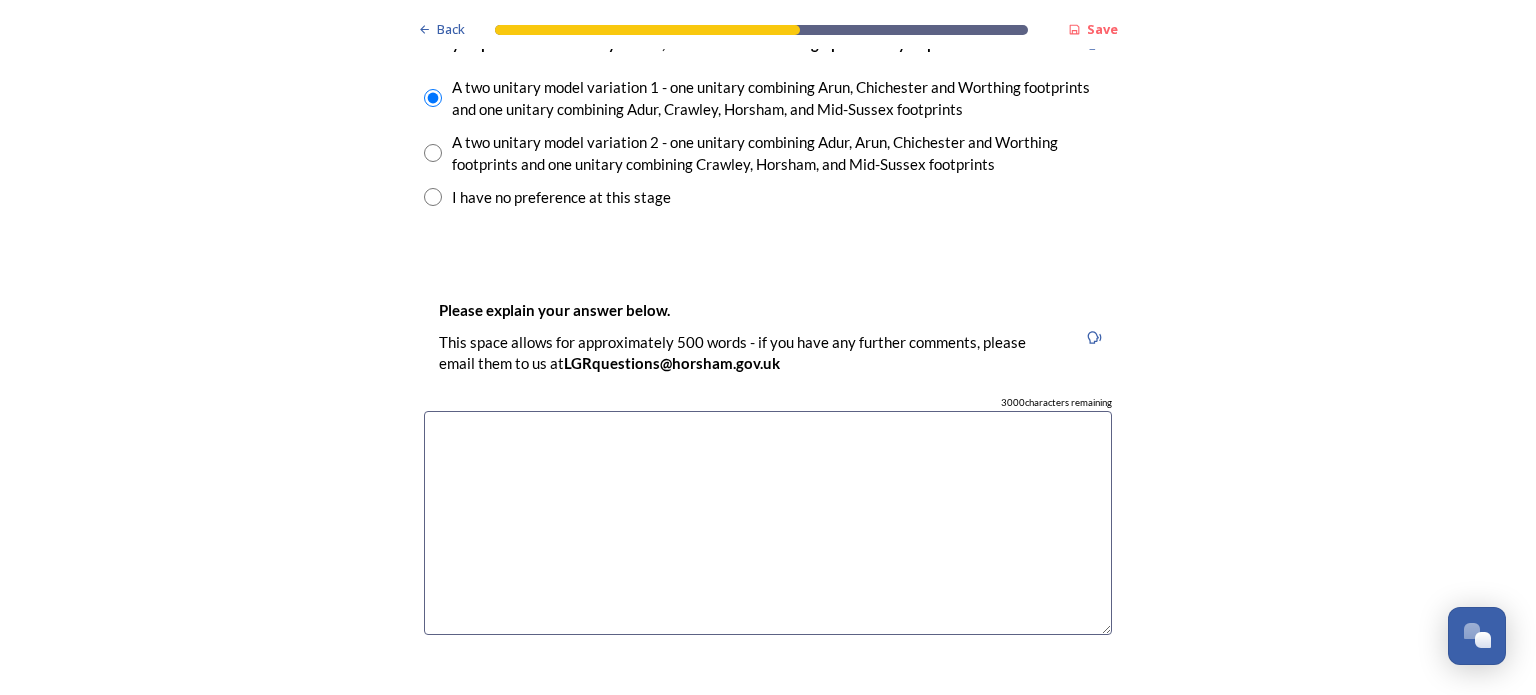scroll, scrollTop: 2962, scrollLeft: 0, axis: vertical 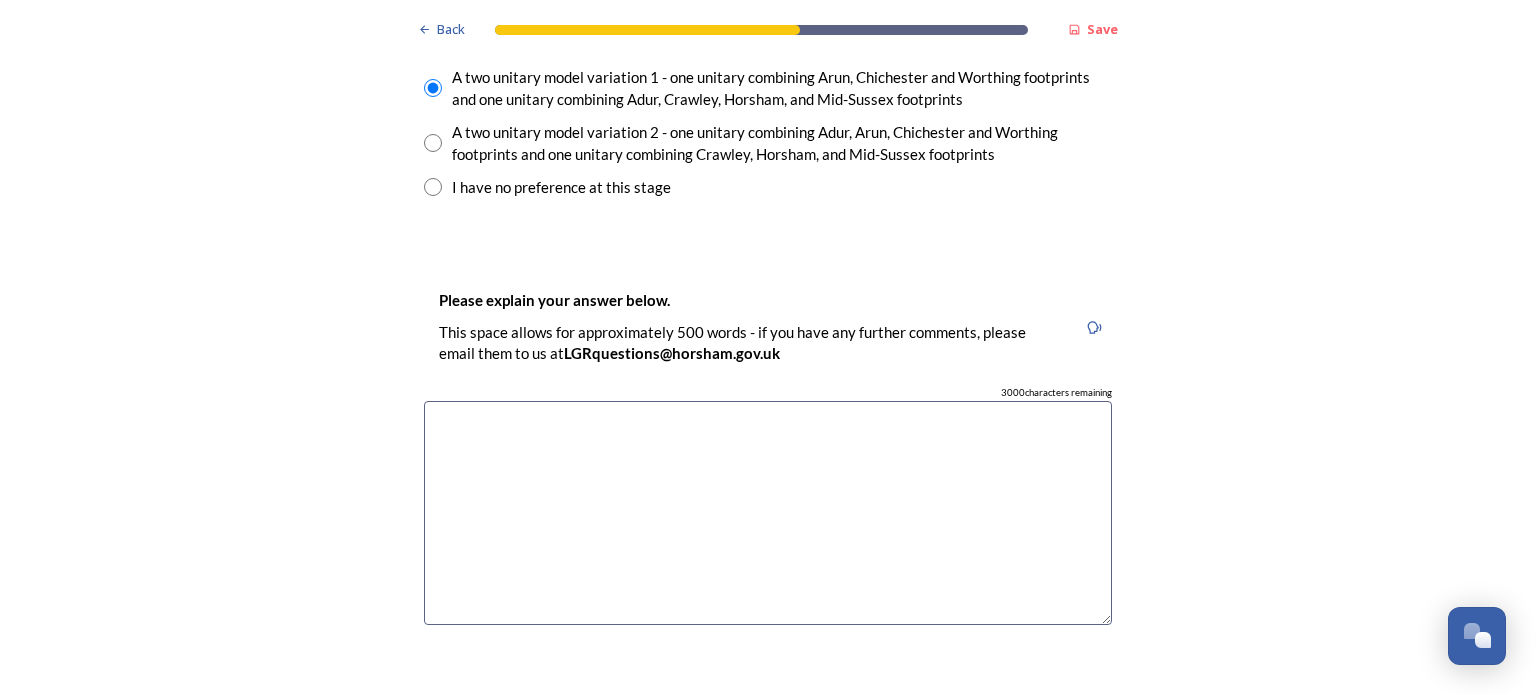 click at bounding box center (768, 513) 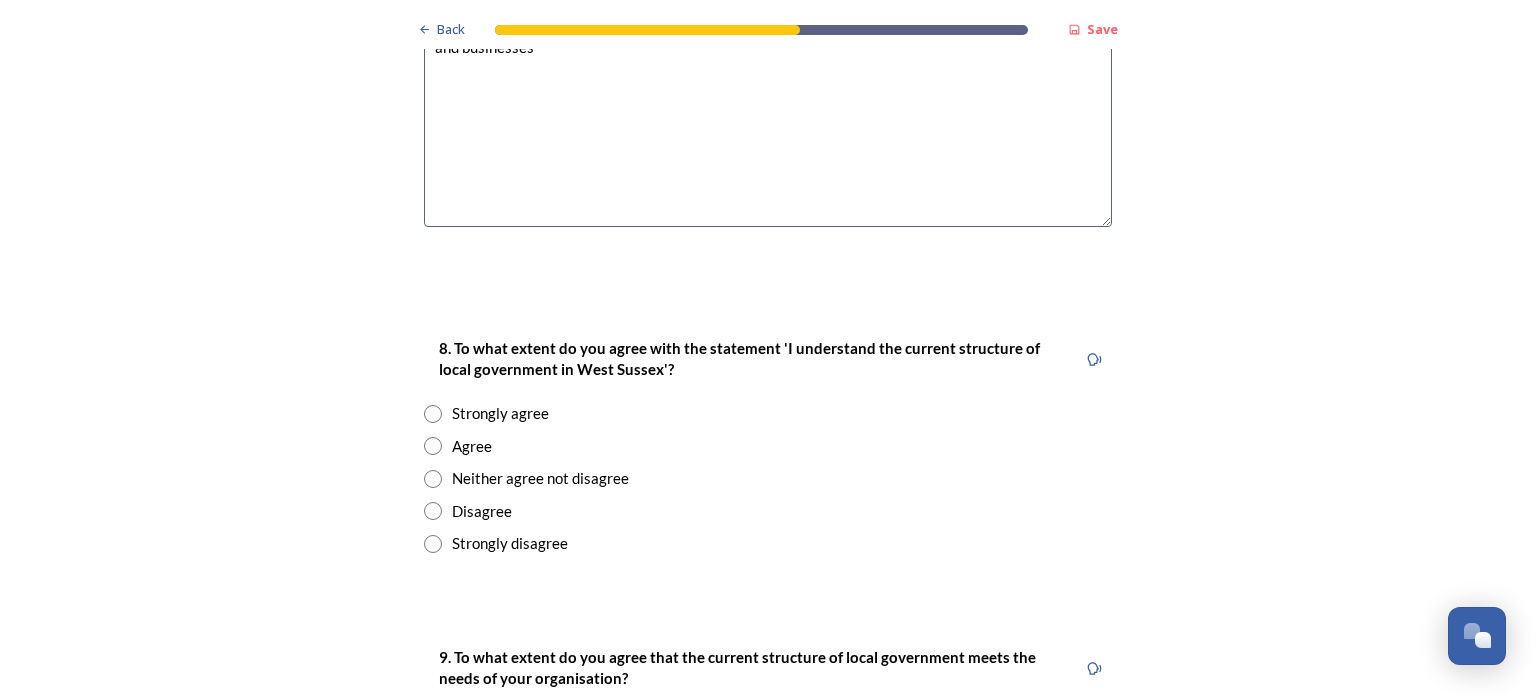 scroll, scrollTop: 3363, scrollLeft: 0, axis: vertical 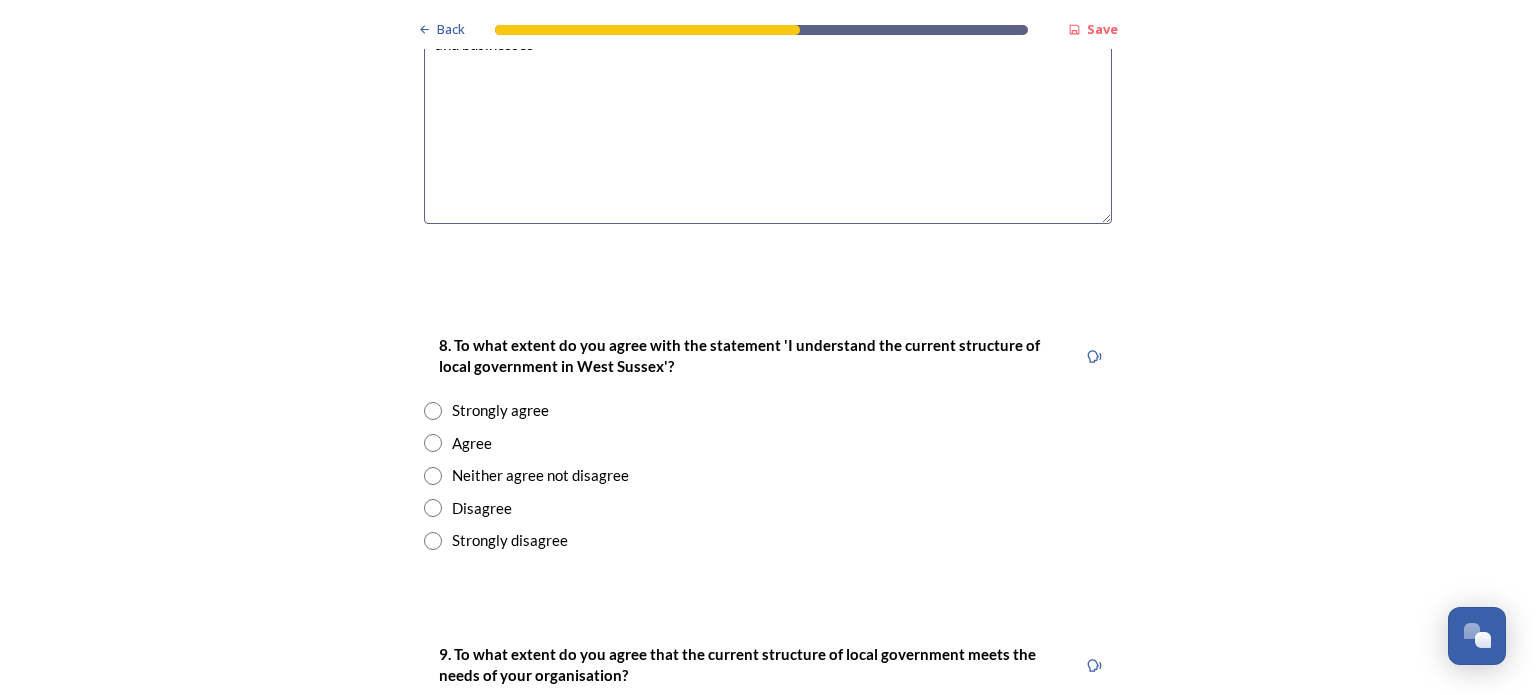 type on "A more integrated solution with coast to the north so combining a good range of facilities, transport and businesses" 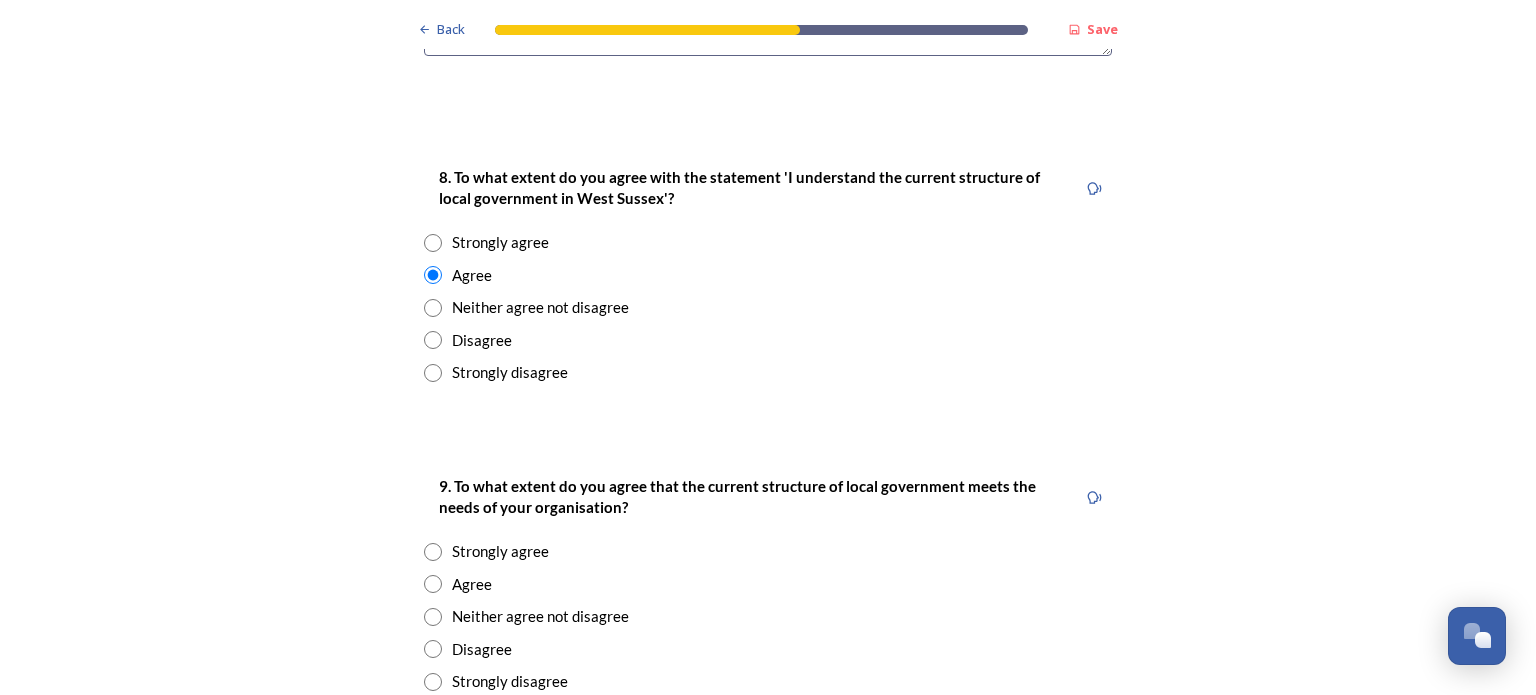 scroll, scrollTop: 3763, scrollLeft: 0, axis: vertical 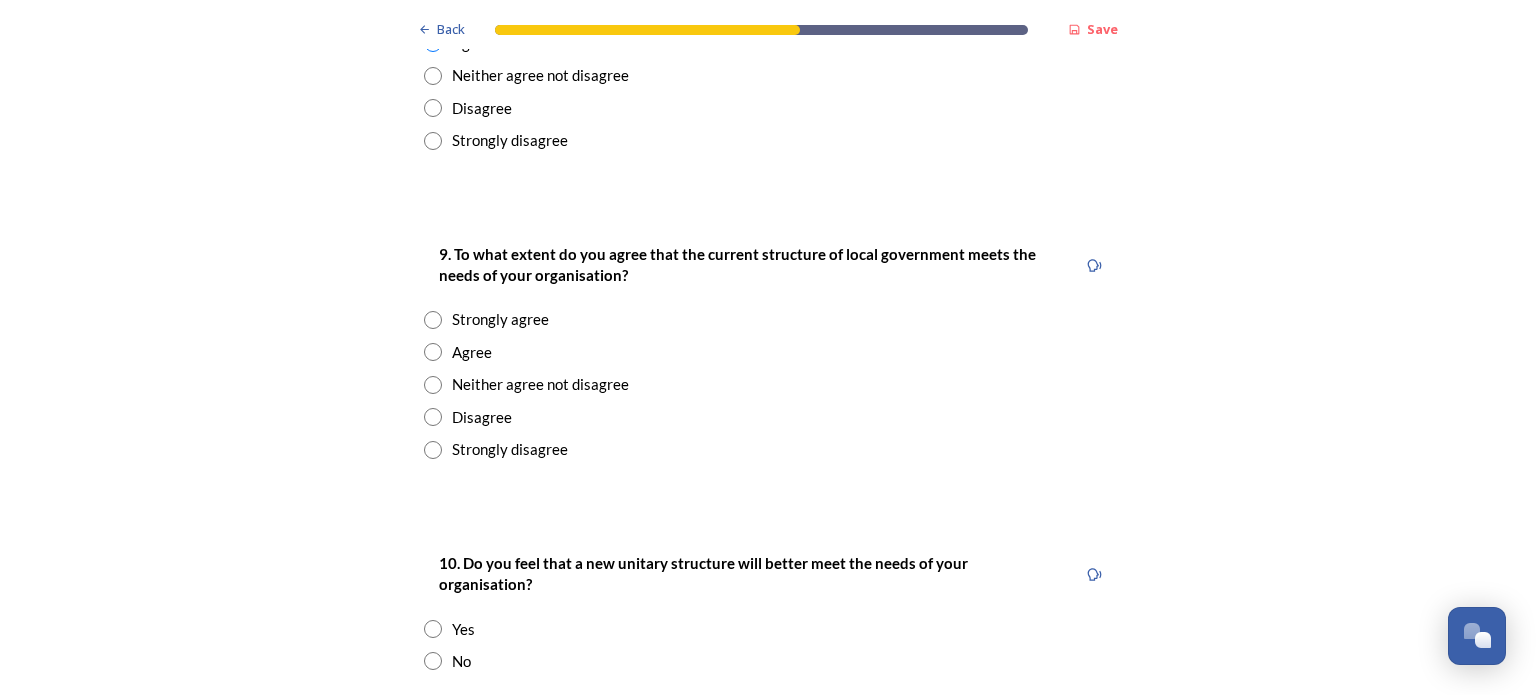 click at bounding box center (433, 385) 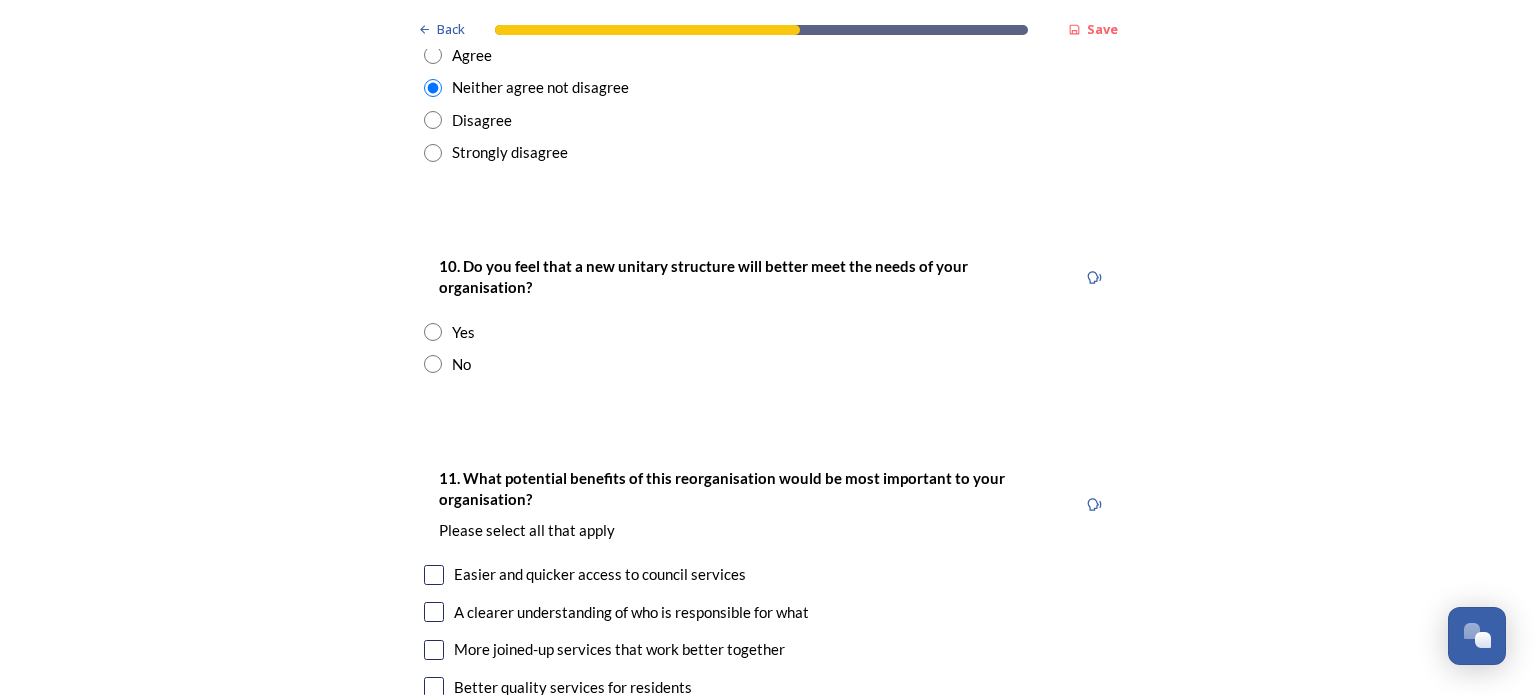 scroll, scrollTop: 4063, scrollLeft: 0, axis: vertical 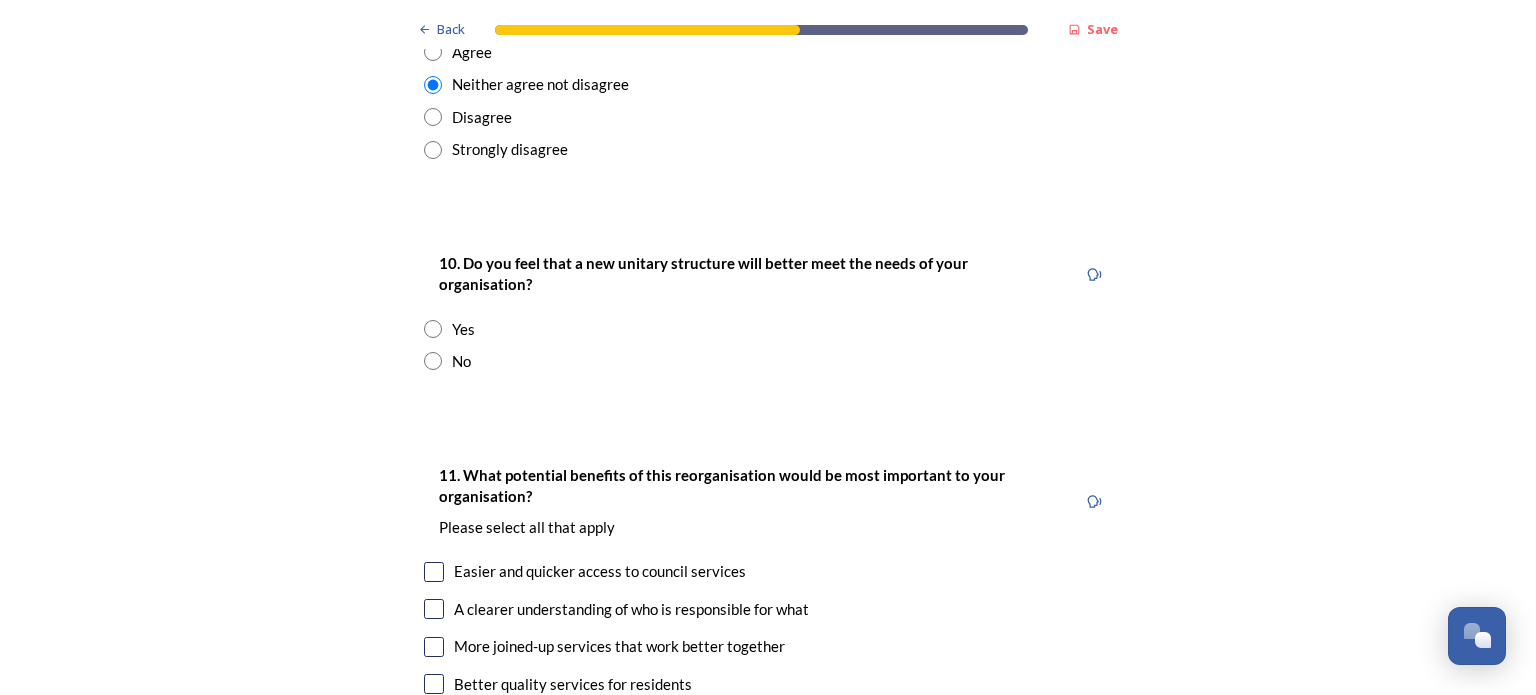 click at bounding box center (433, 329) 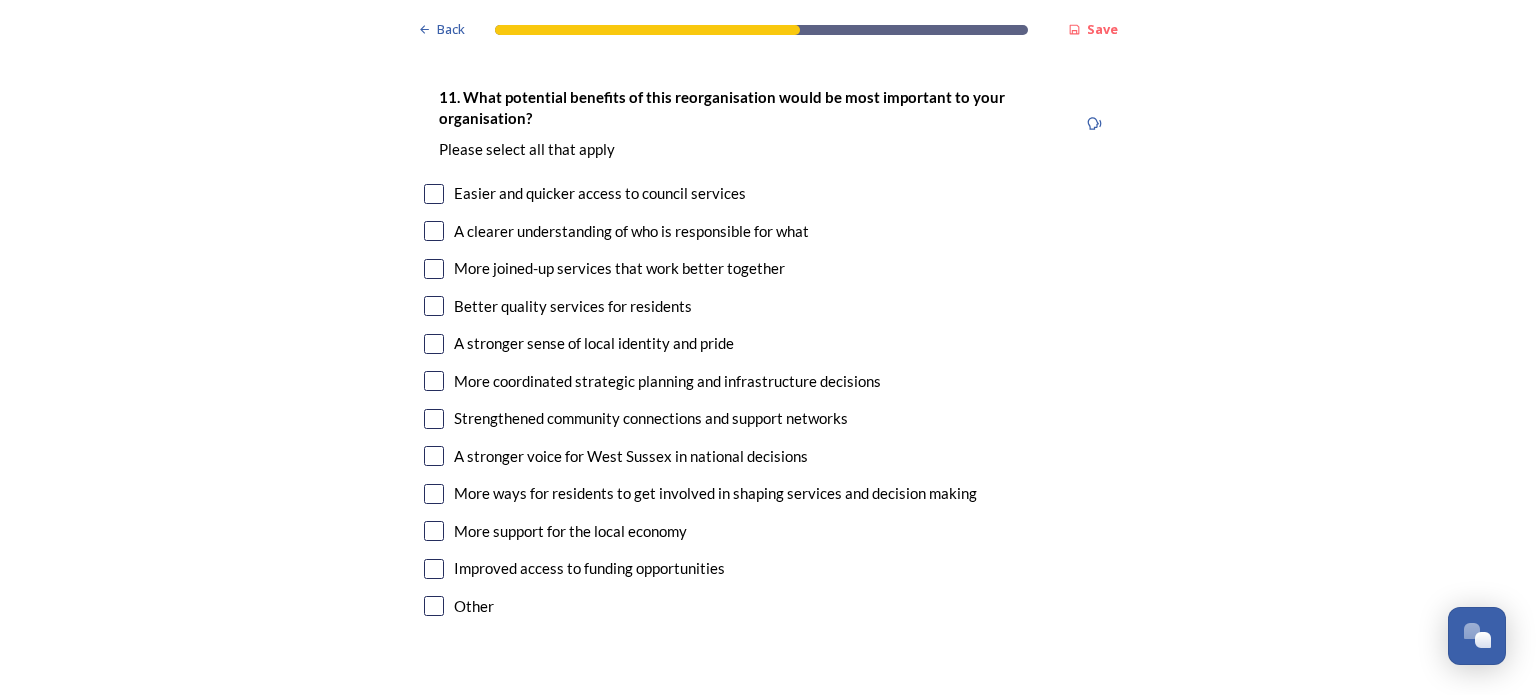 scroll, scrollTop: 4463, scrollLeft: 0, axis: vertical 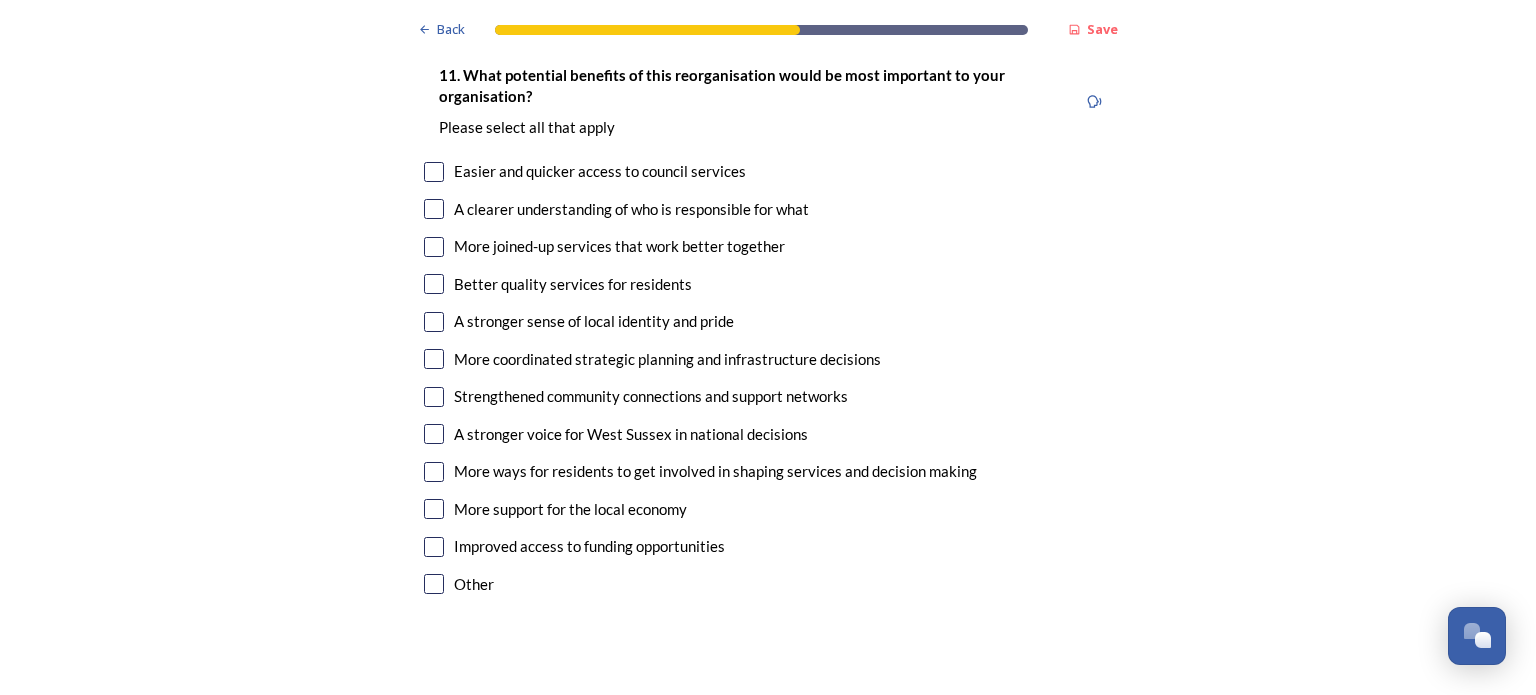 click at bounding box center [434, 172] 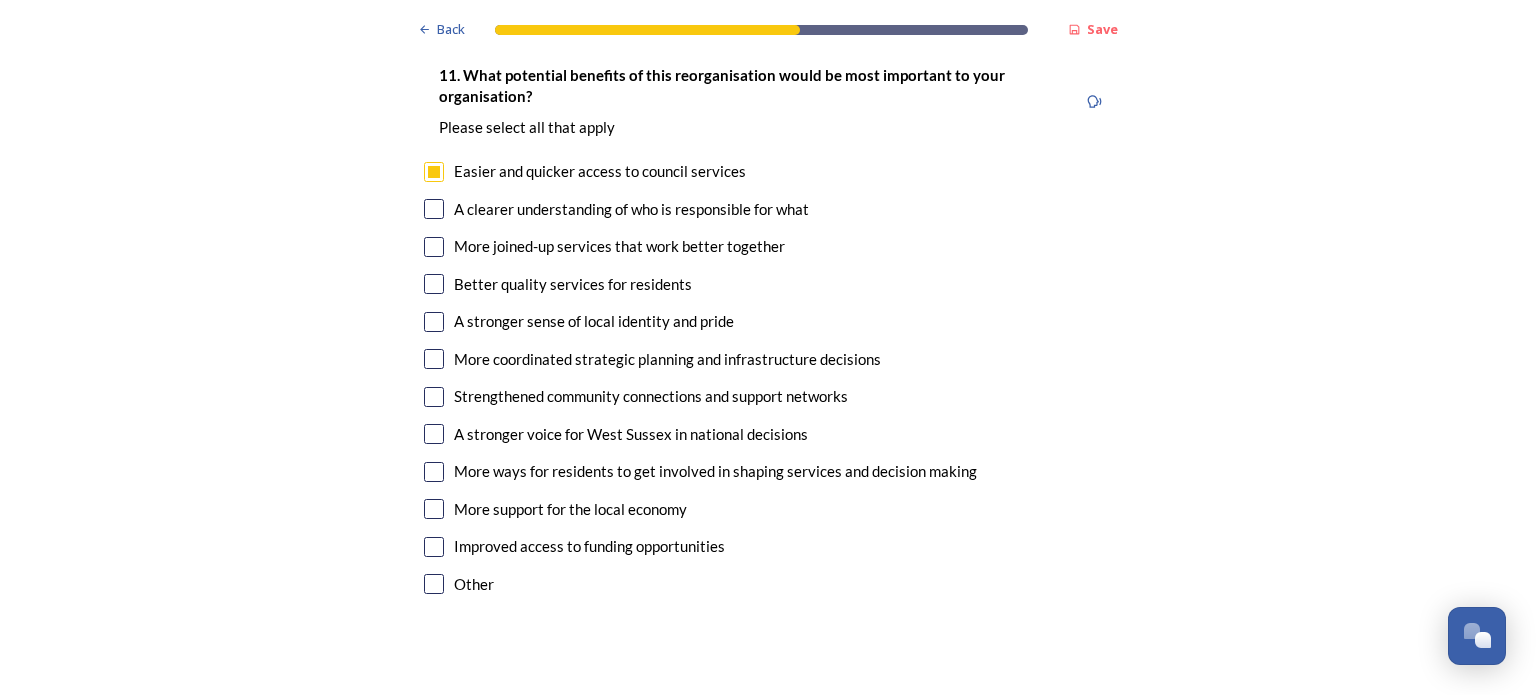 click at bounding box center (434, 209) 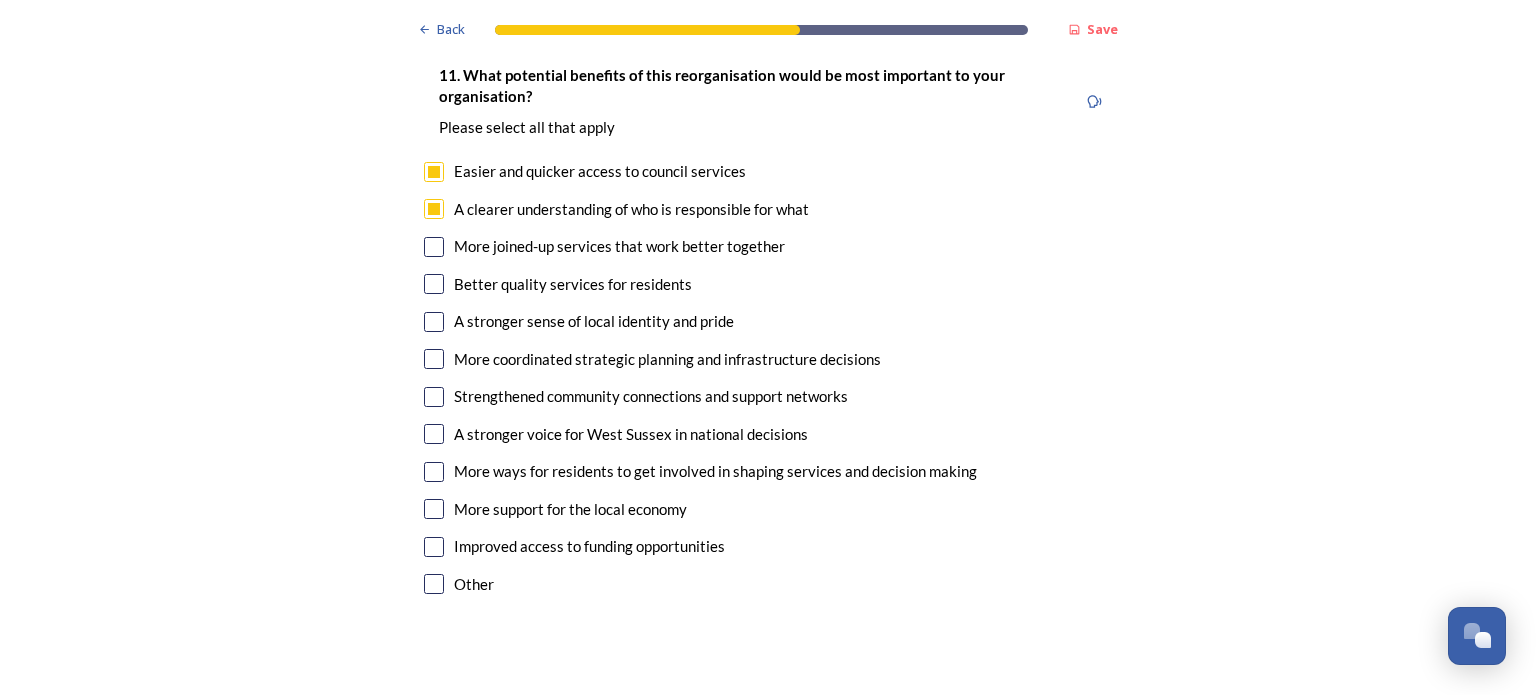 click at bounding box center [434, 359] 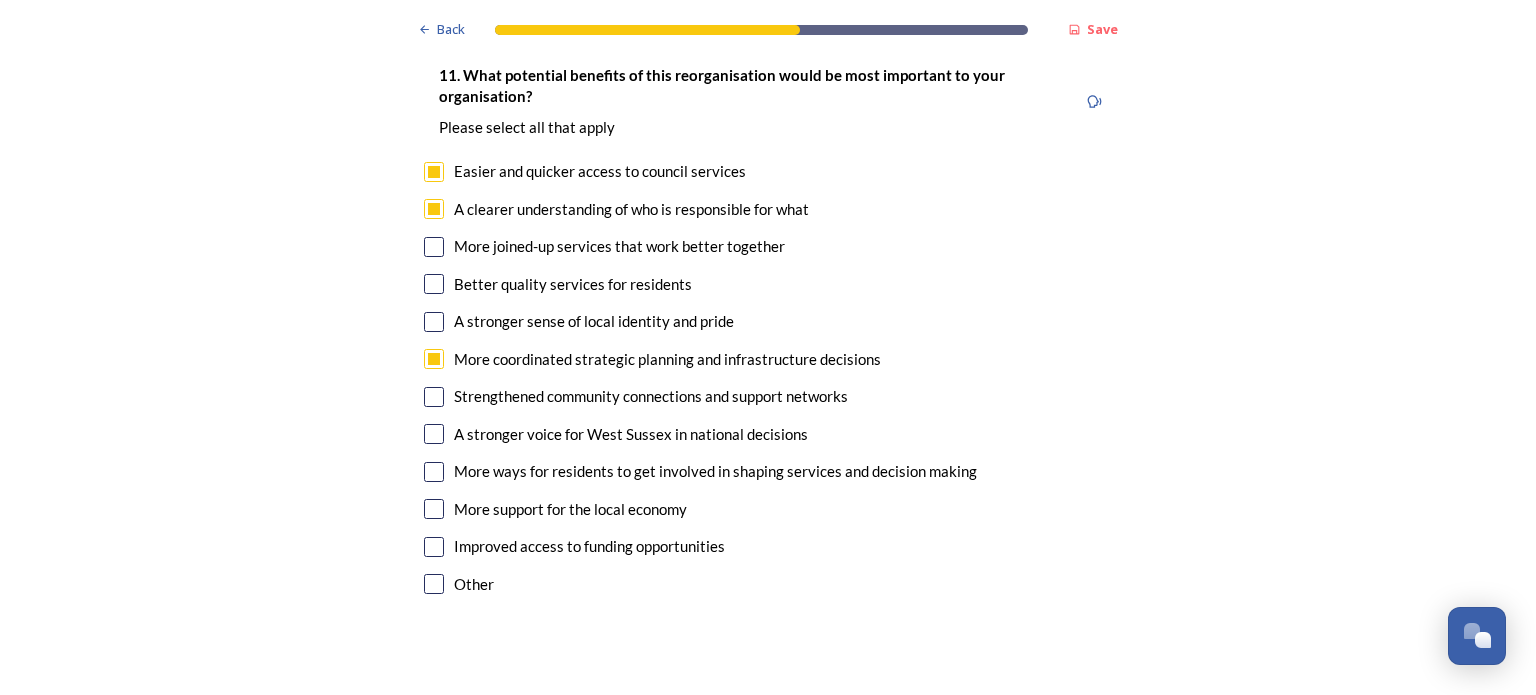 click at bounding box center [434, 434] 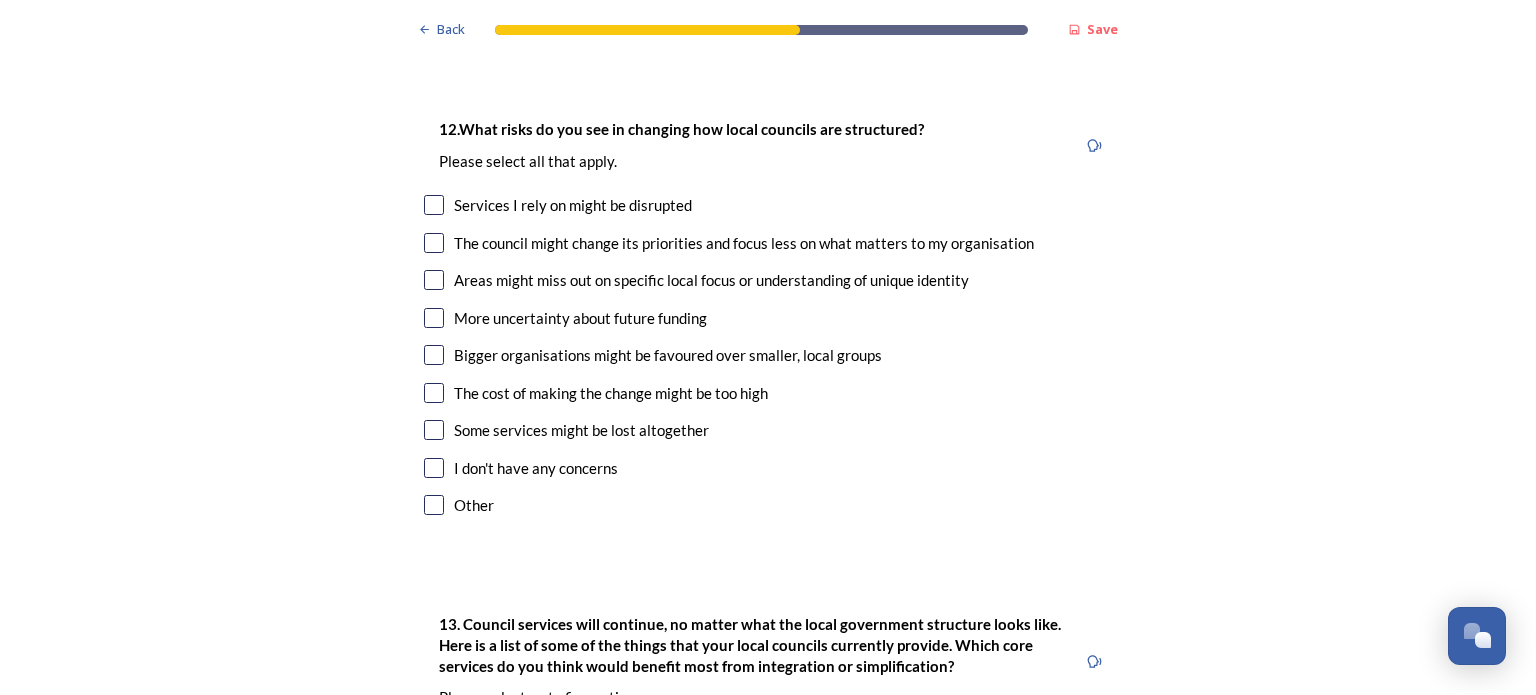 scroll, scrollTop: 5063, scrollLeft: 0, axis: vertical 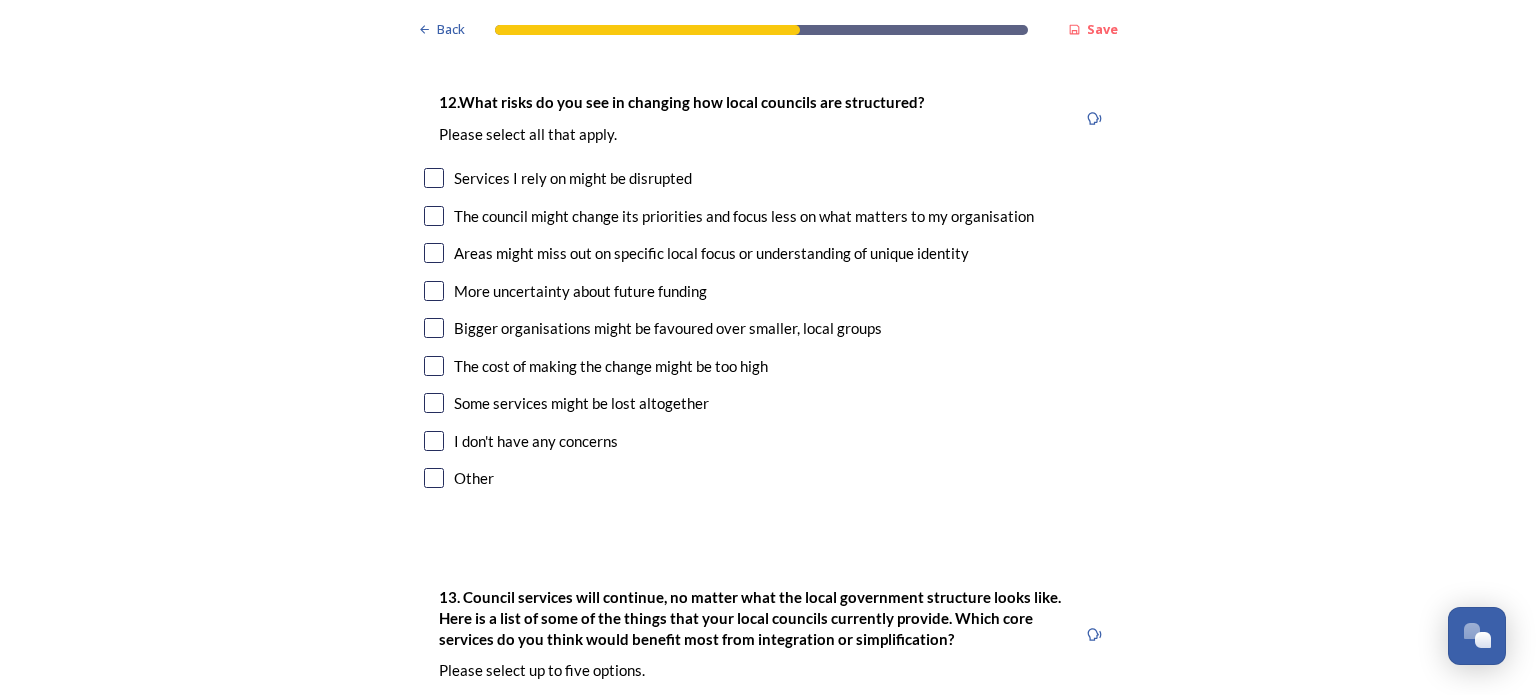 click at bounding box center (434, 253) 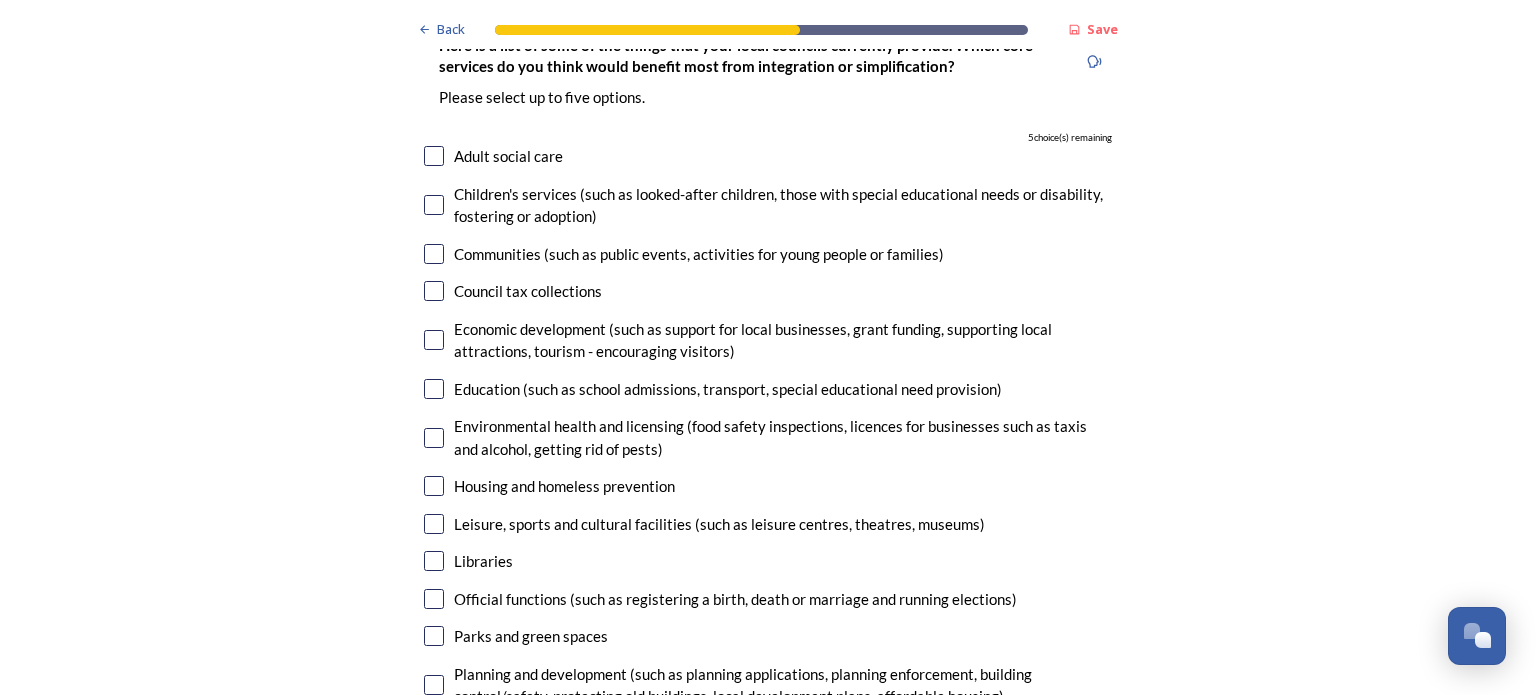scroll, scrollTop: 5663, scrollLeft: 0, axis: vertical 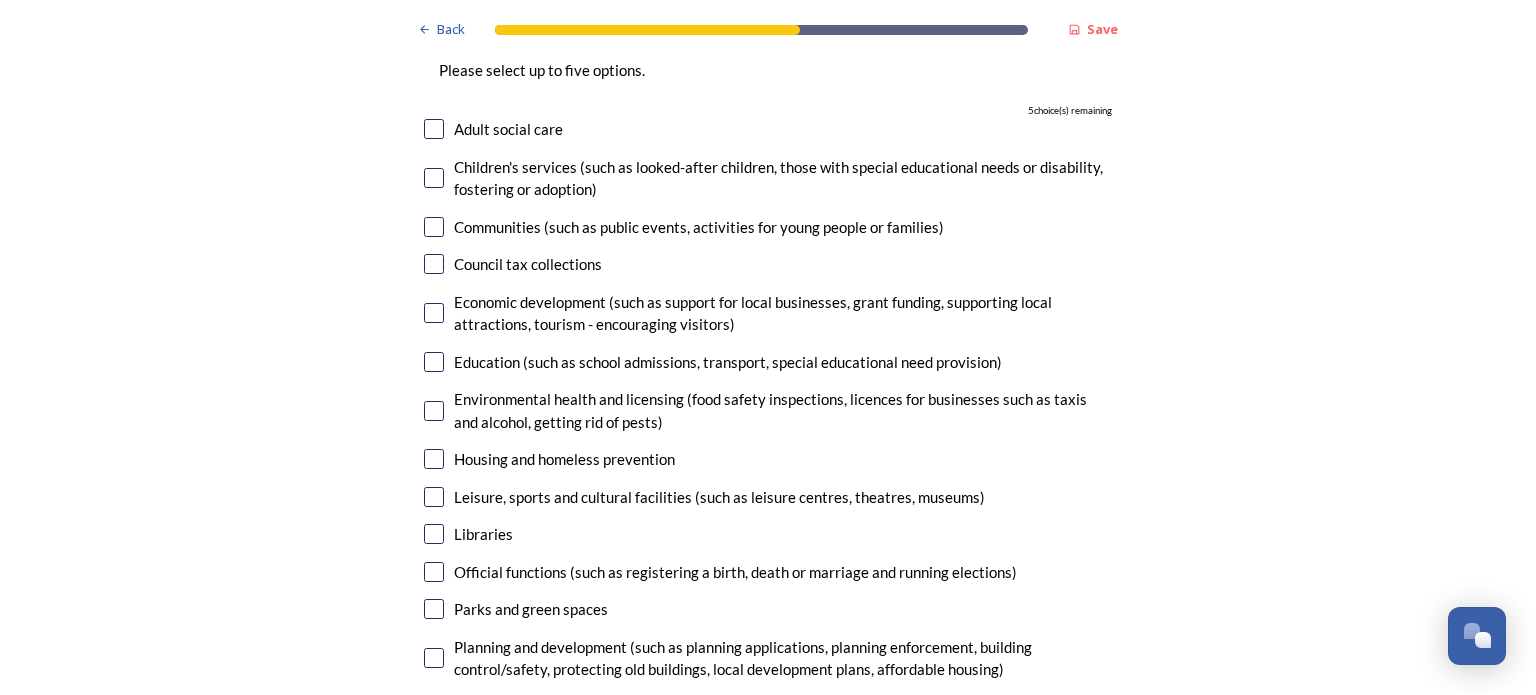 click at bounding box center [434, 313] 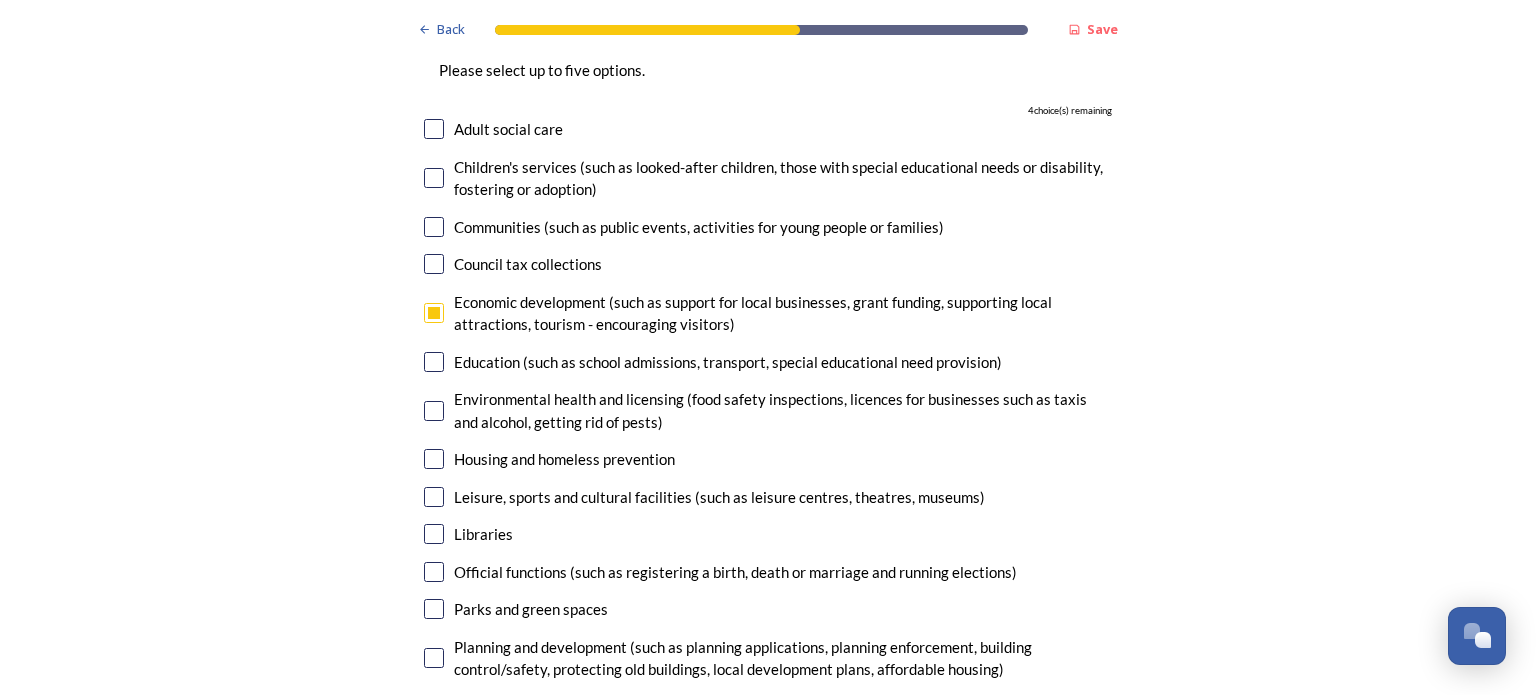 click at bounding box center (434, 362) 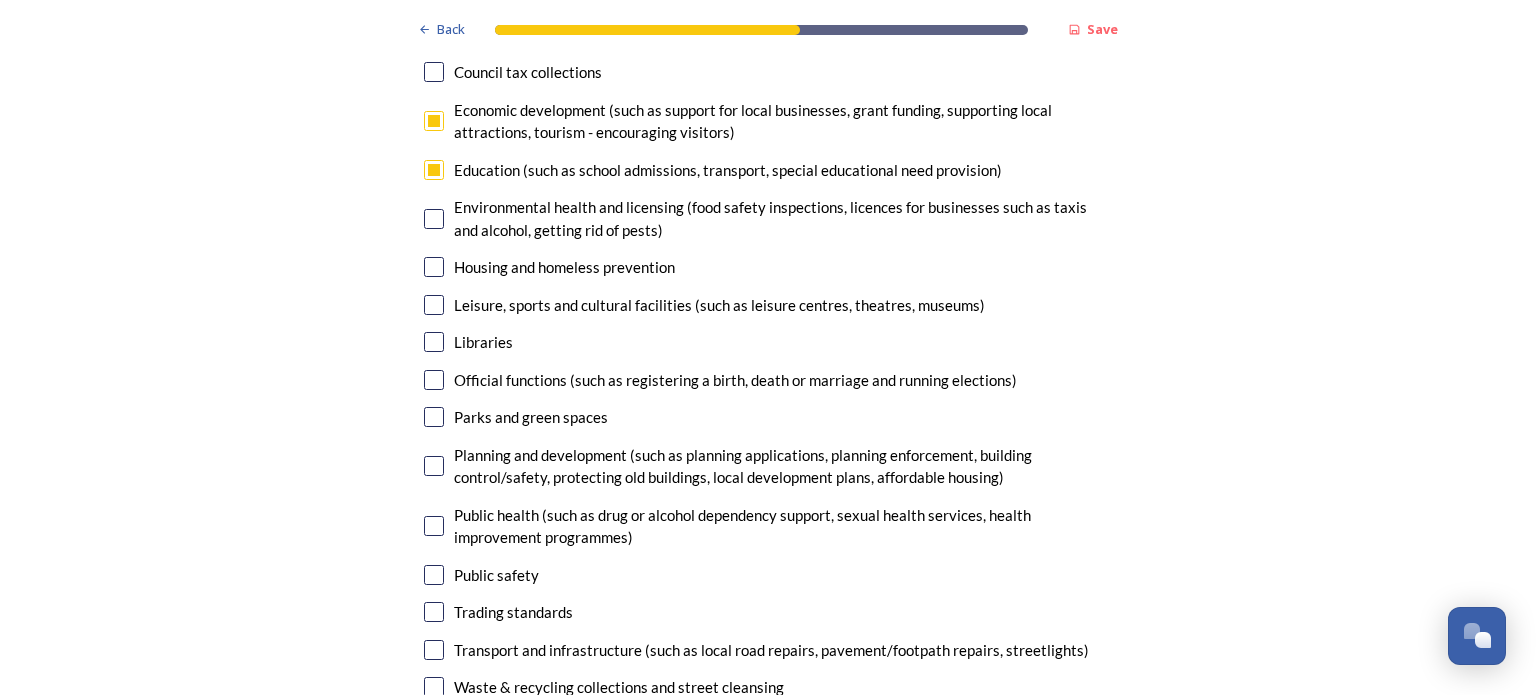 scroll, scrollTop: 5963, scrollLeft: 0, axis: vertical 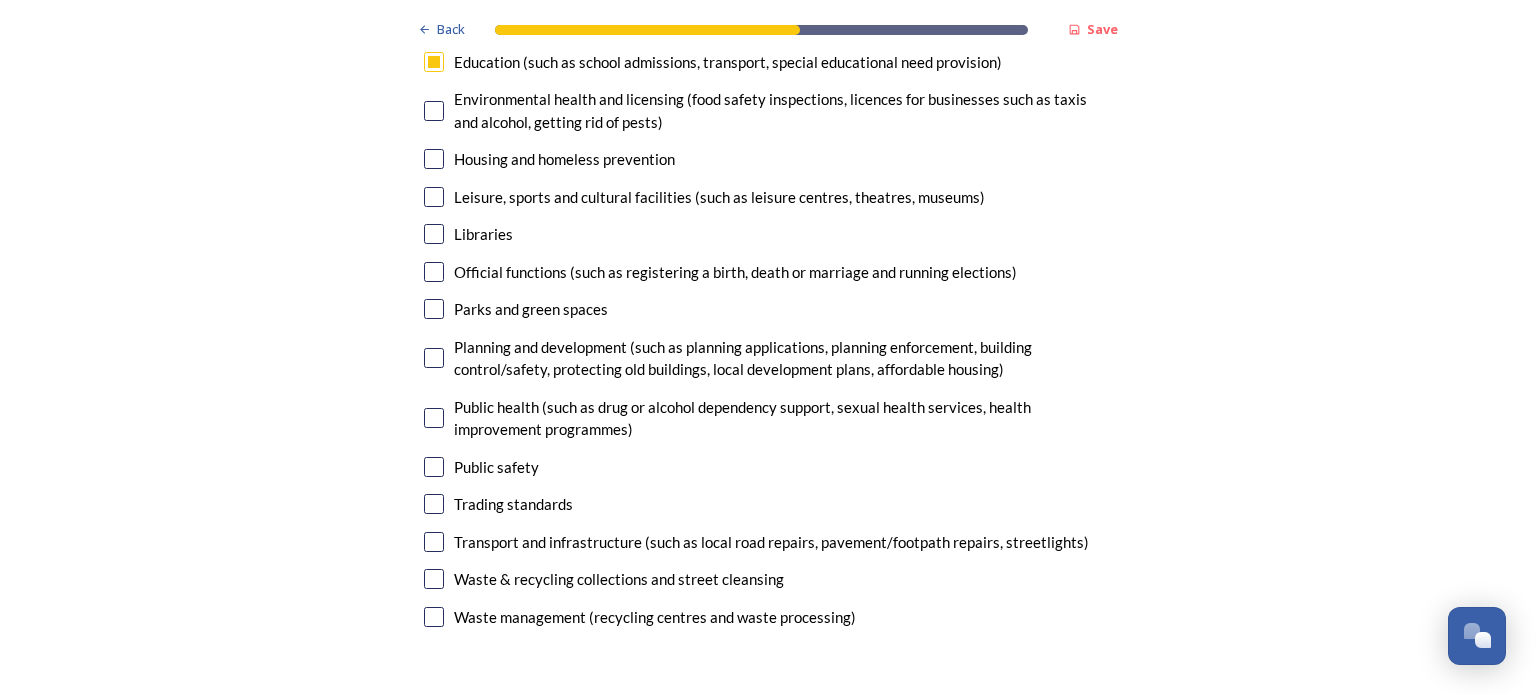 click at bounding box center [434, 358] 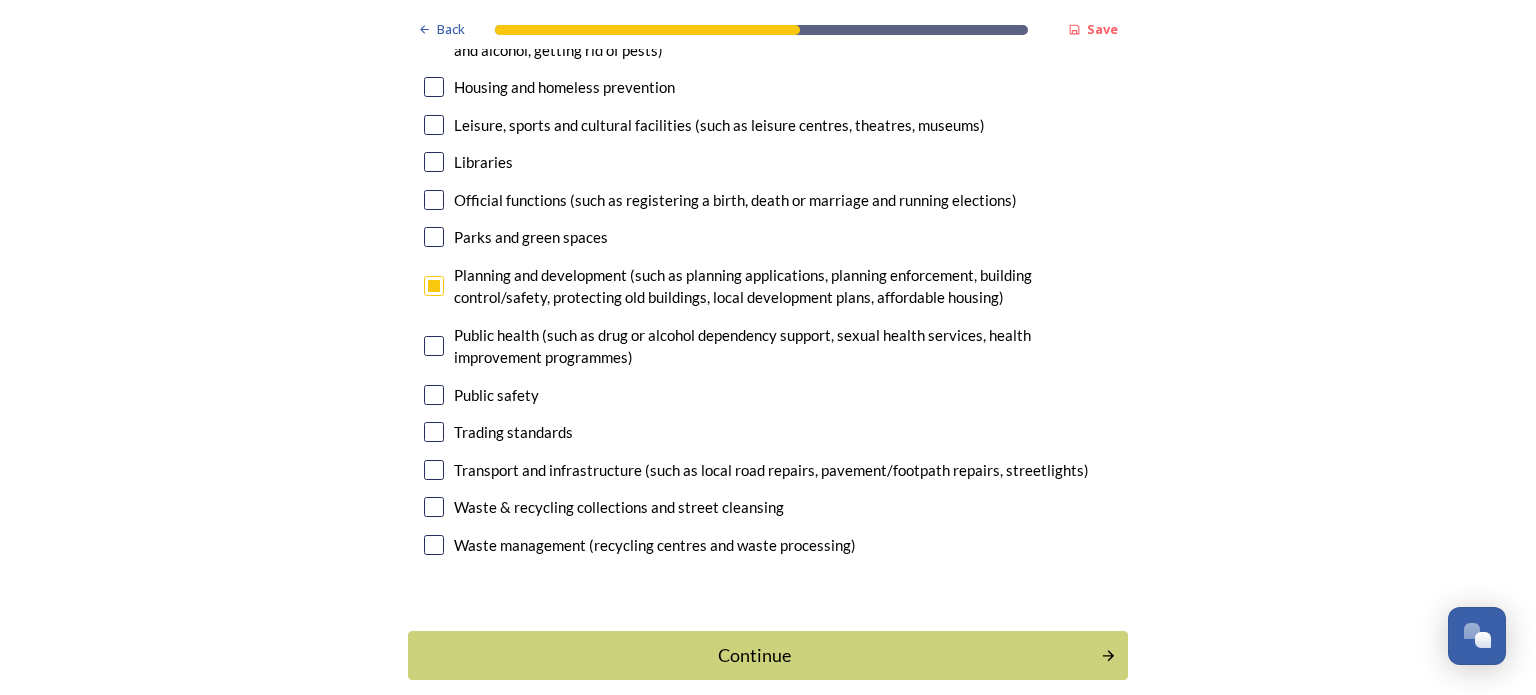 scroll, scrollTop: 6063, scrollLeft: 0, axis: vertical 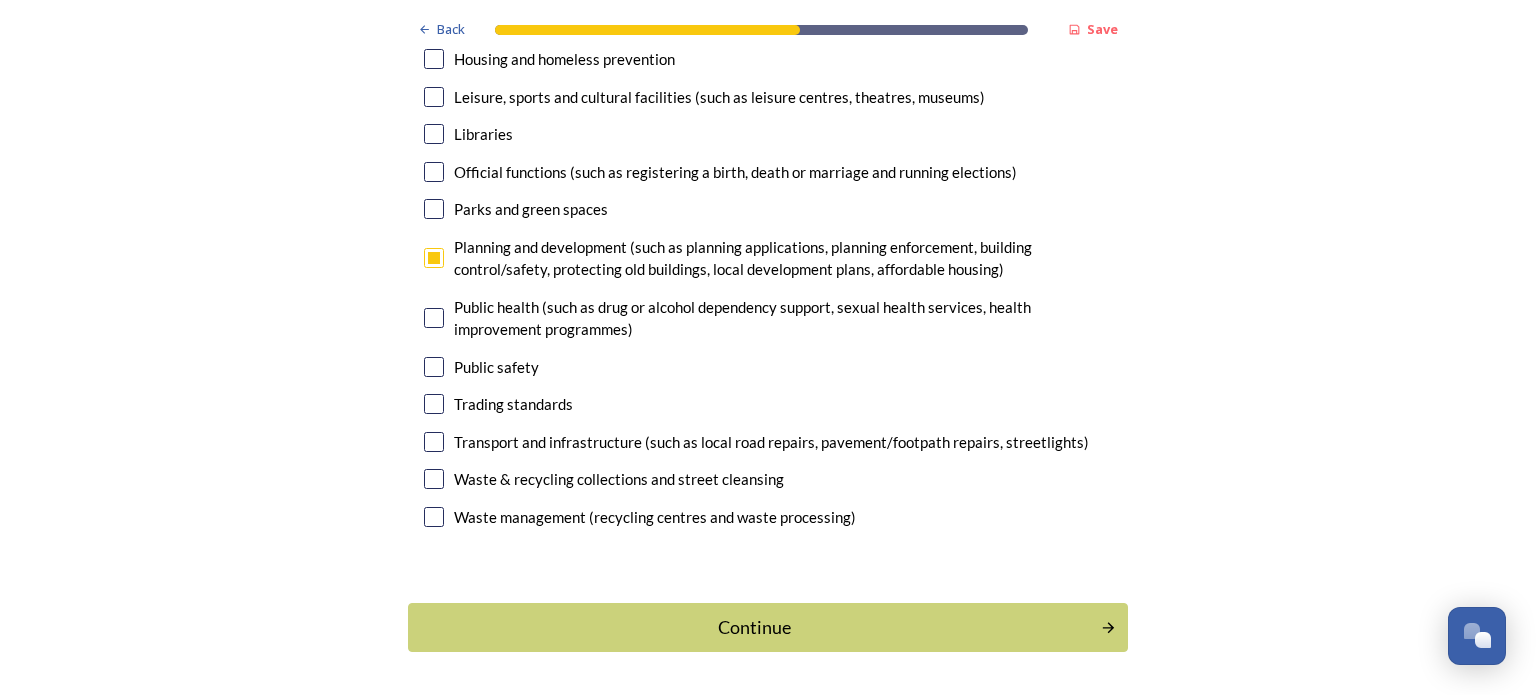 click at bounding box center [434, 442] 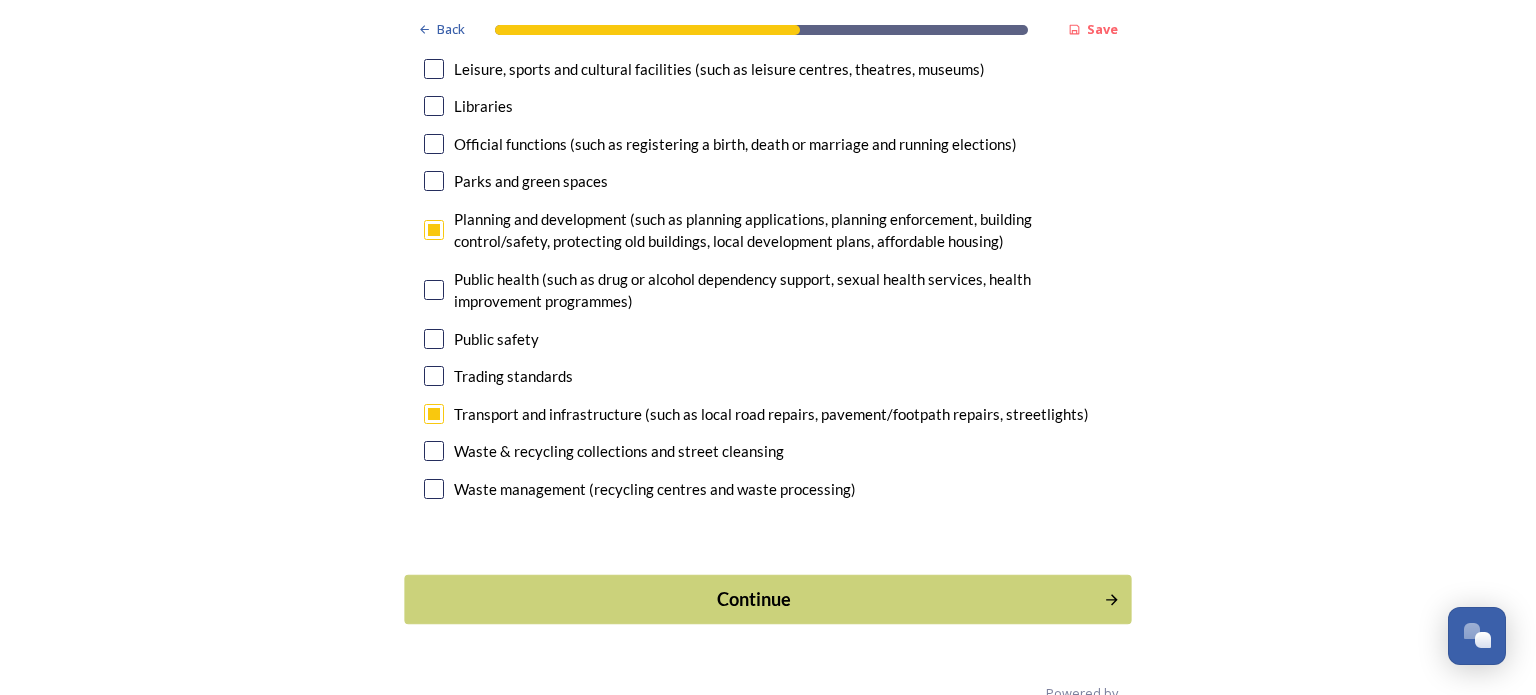 scroll, scrollTop: 6114, scrollLeft: 0, axis: vertical 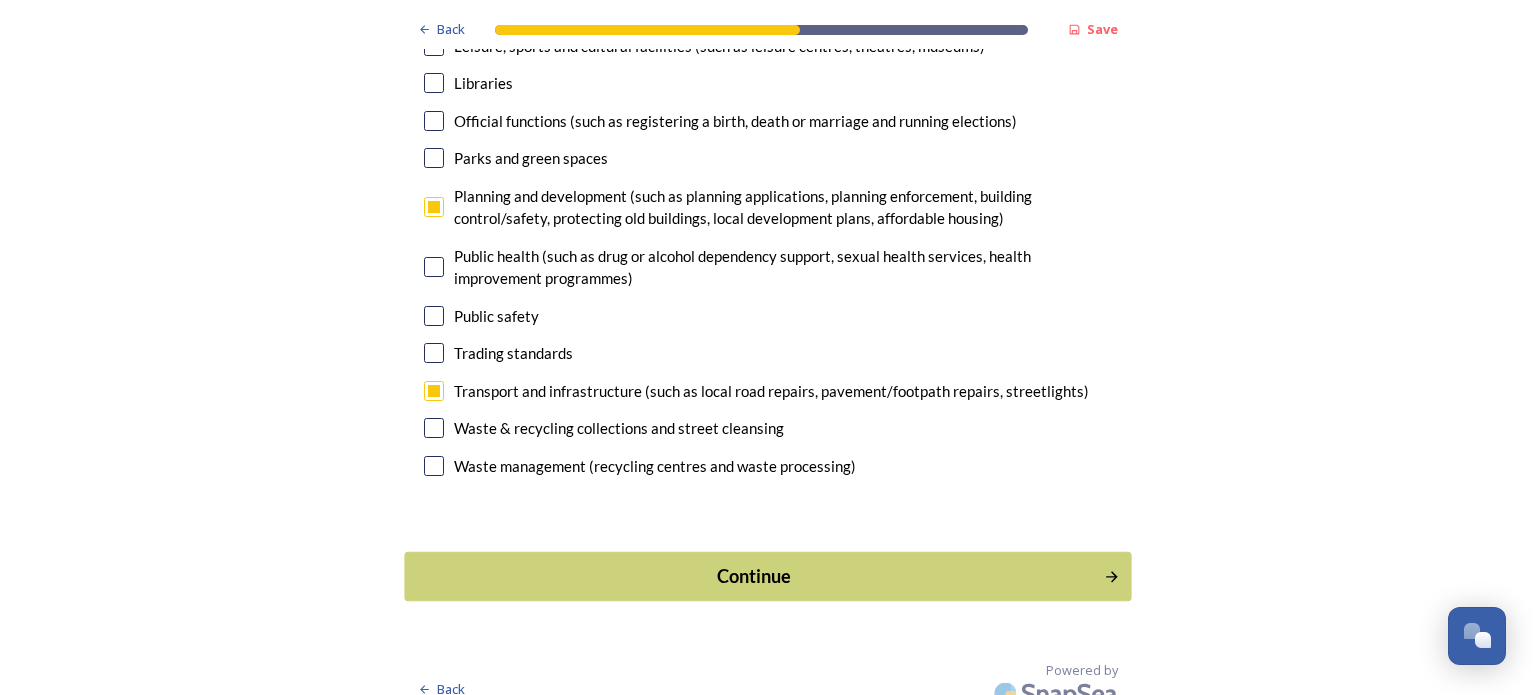 click on "Continue" at bounding box center (754, 576) 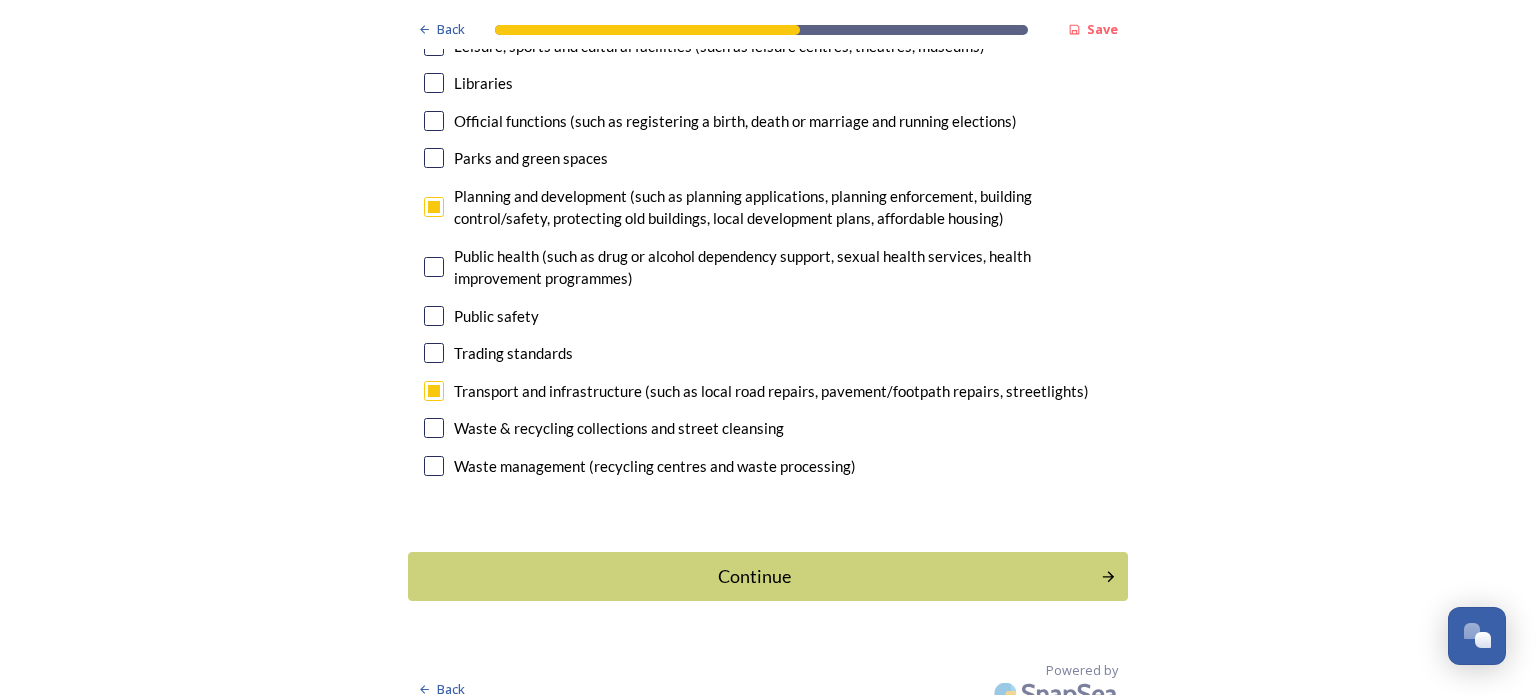 scroll, scrollTop: 0, scrollLeft: 0, axis: both 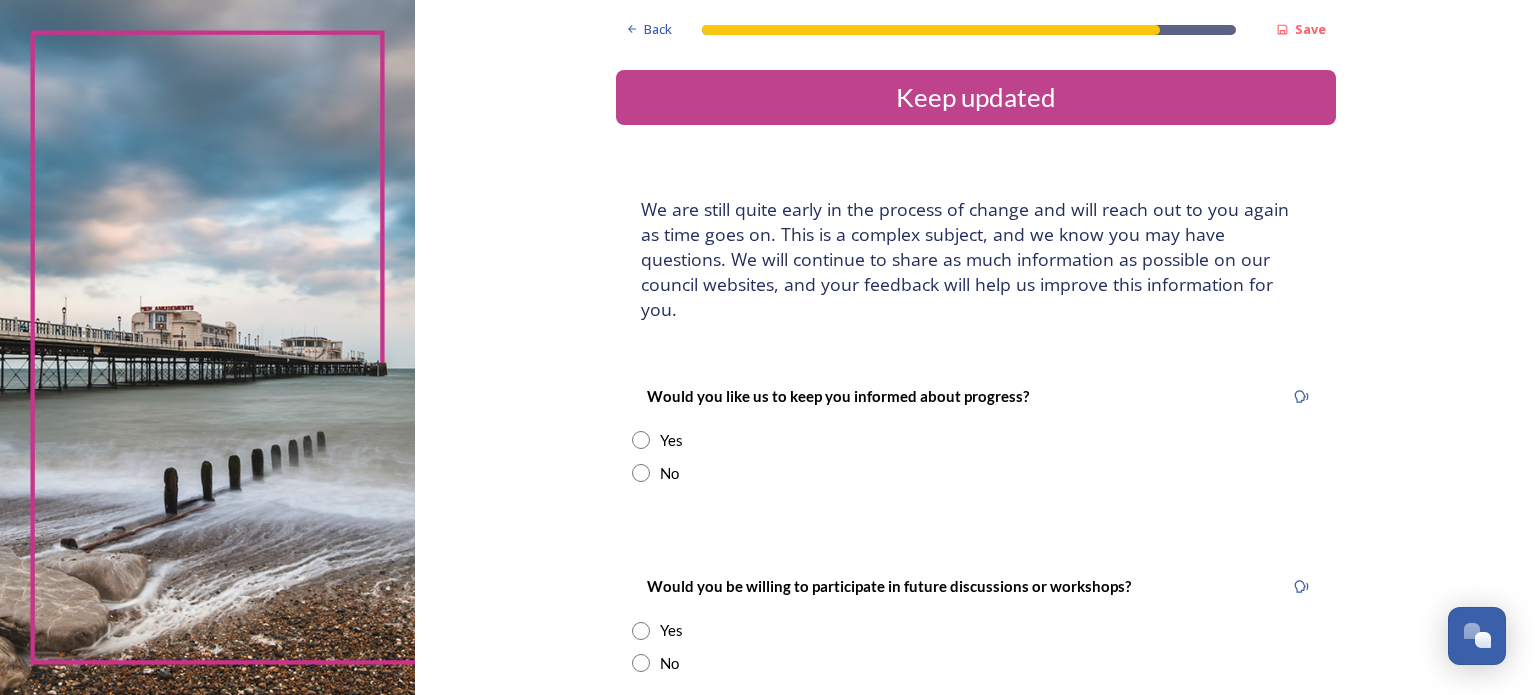 click at bounding box center (641, 440) 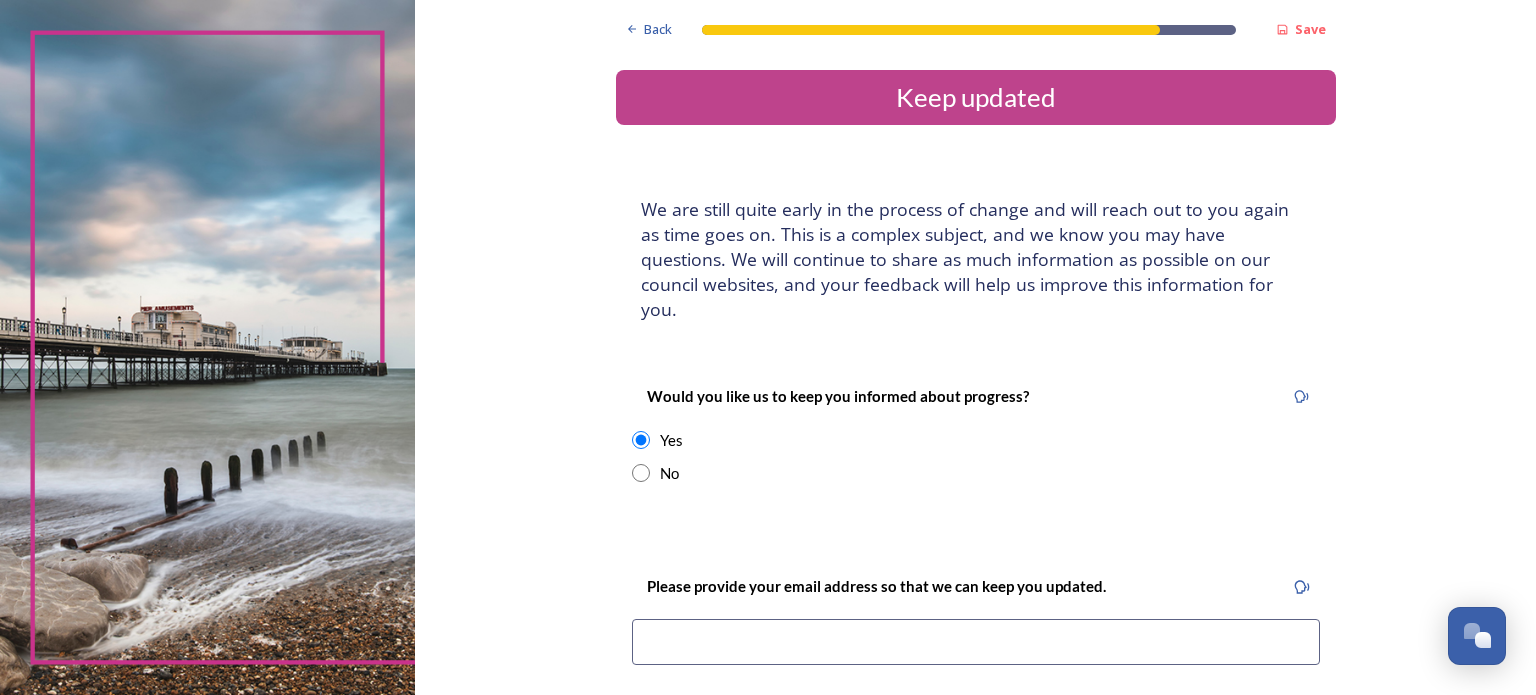 click at bounding box center [976, 642] 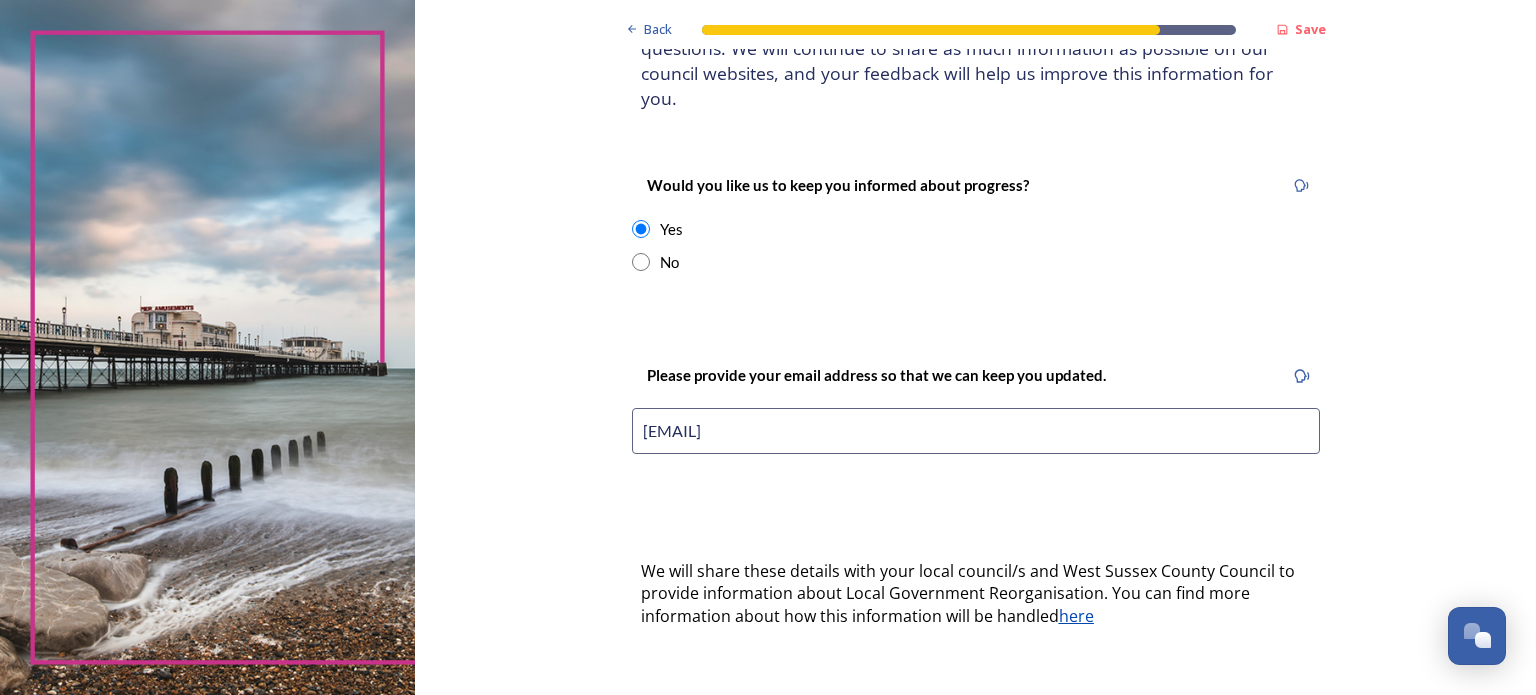 scroll, scrollTop: 400, scrollLeft: 0, axis: vertical 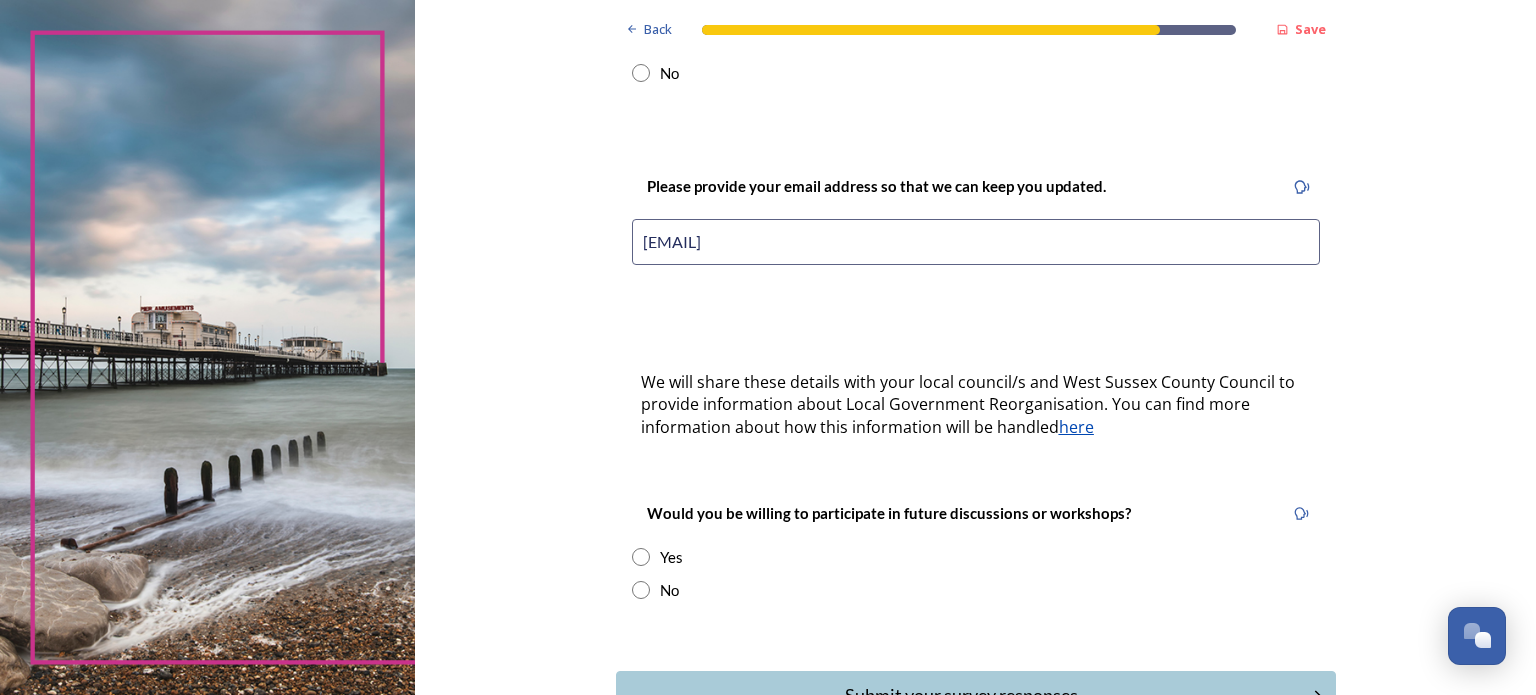 click at bounding box center [641, 590] 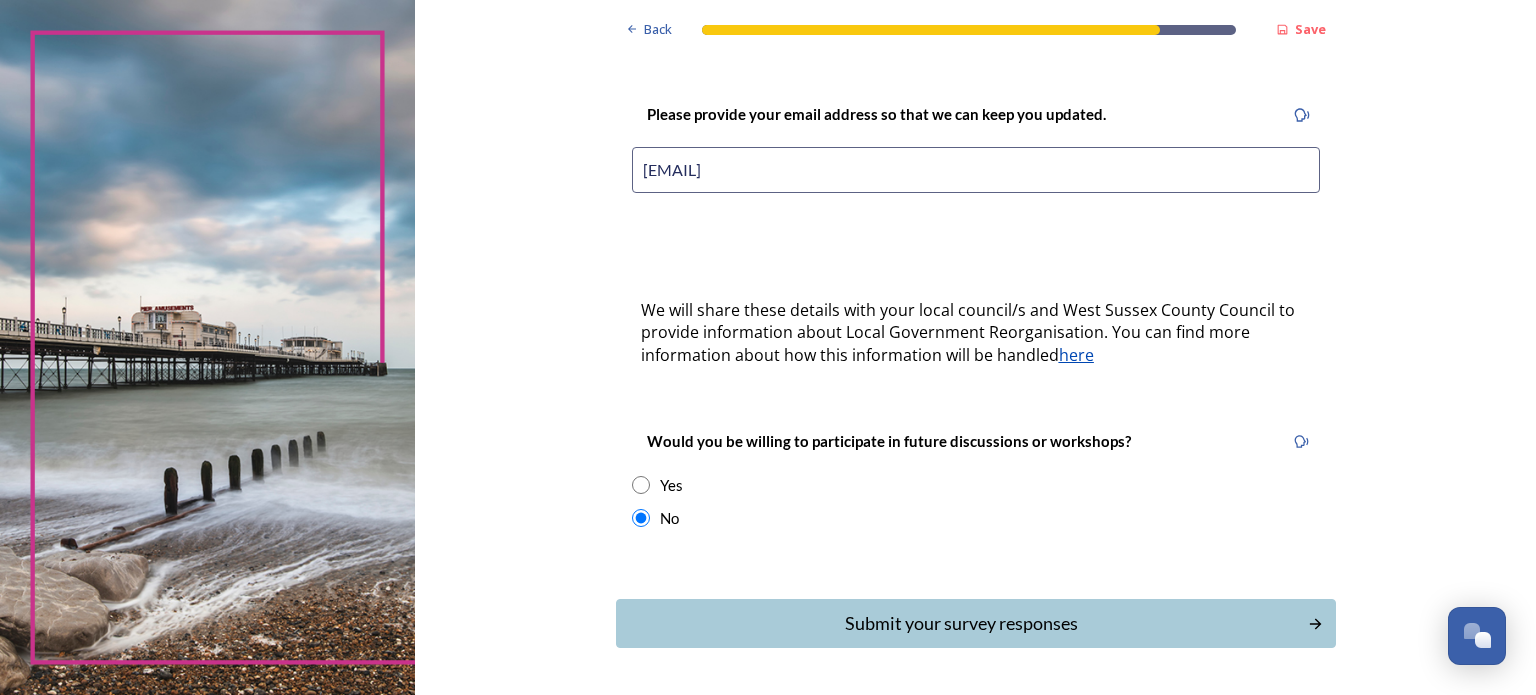 scroll, scrollTop: 515, scrollLeft: 0, axis: vertical 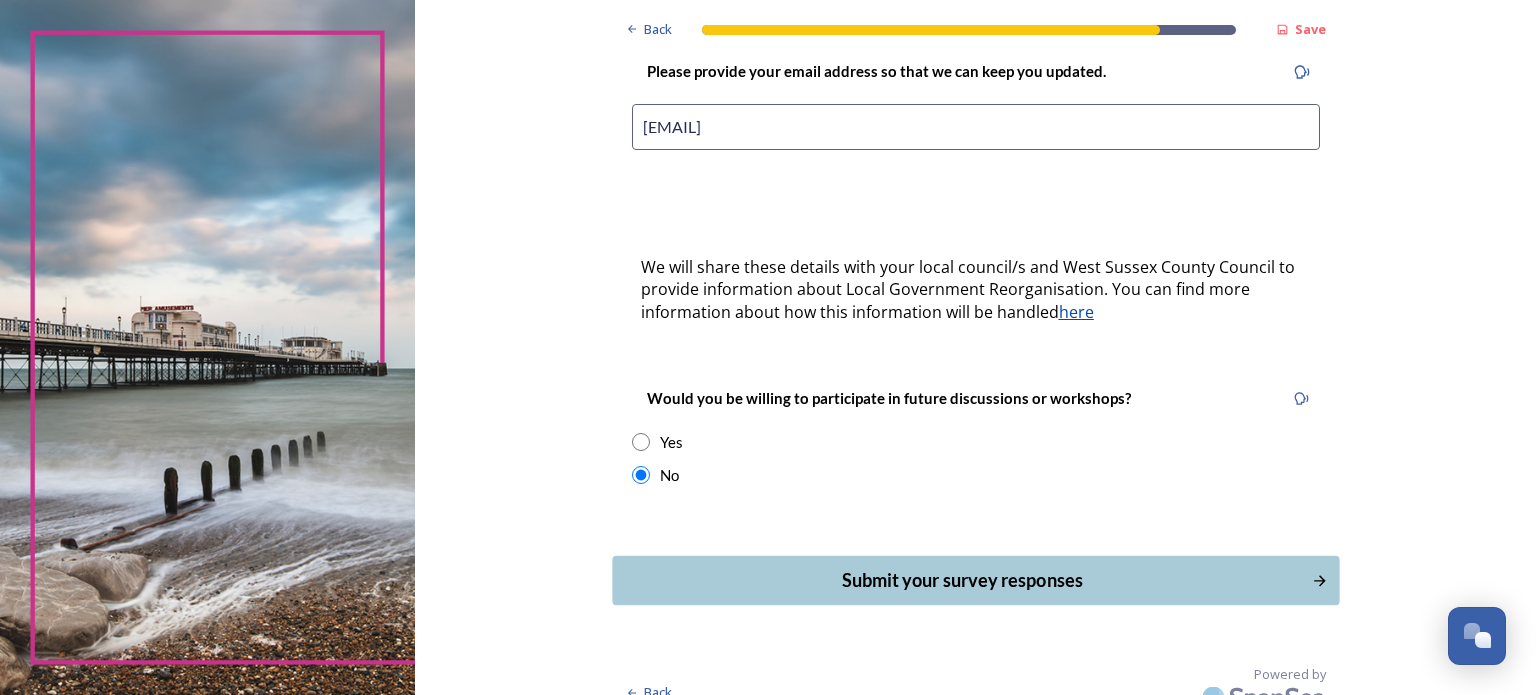 click on "Submit your survey responses" at bounding box center (961, 580) 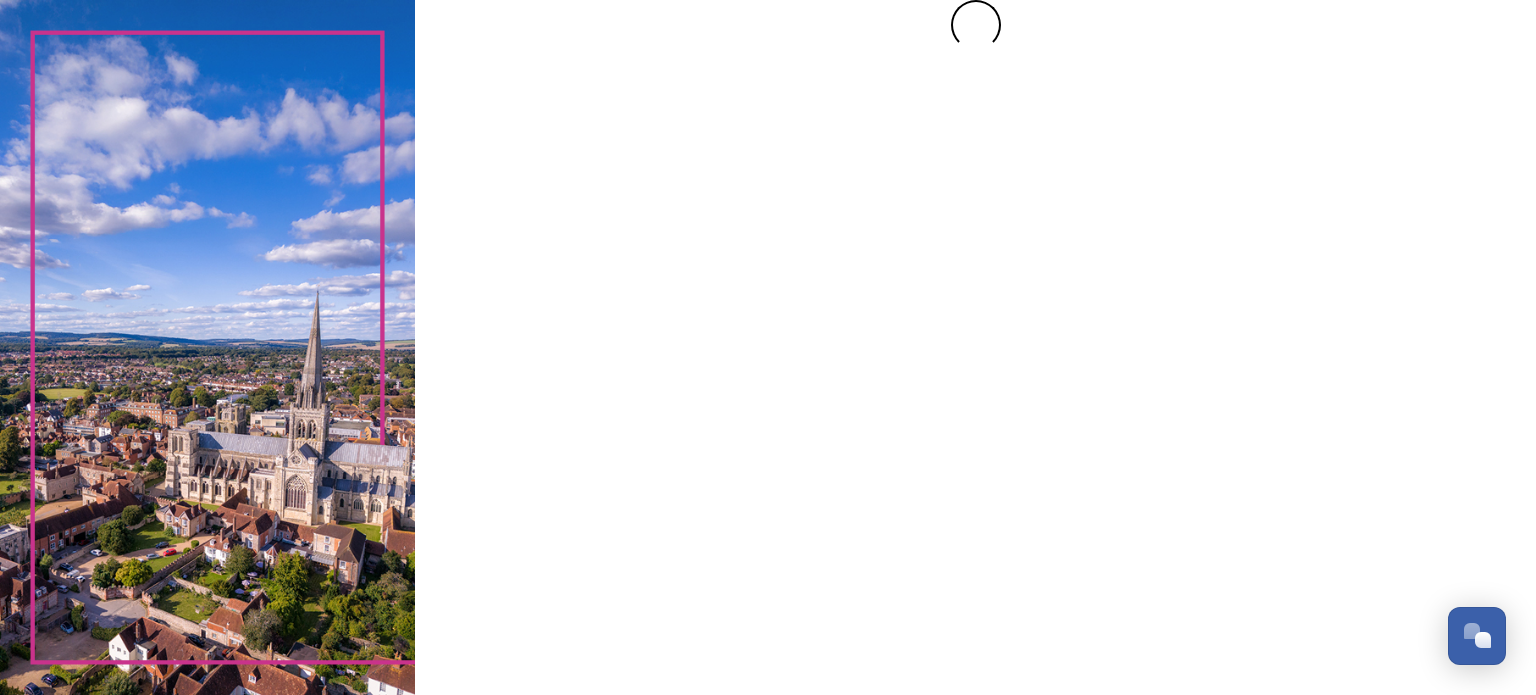 scroll, scrollTop: 0, scrollLeft: 0, axis: both 